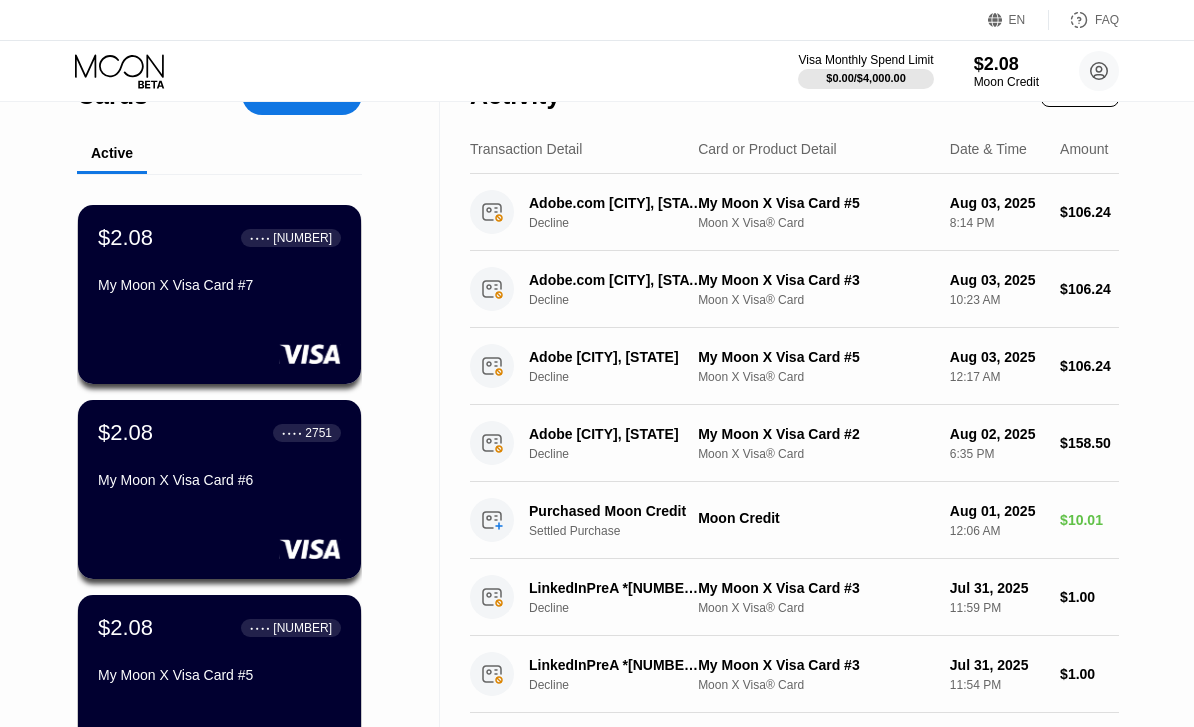 scroll, scrollTop: 95, scrollLeft: 0, axis: vertical 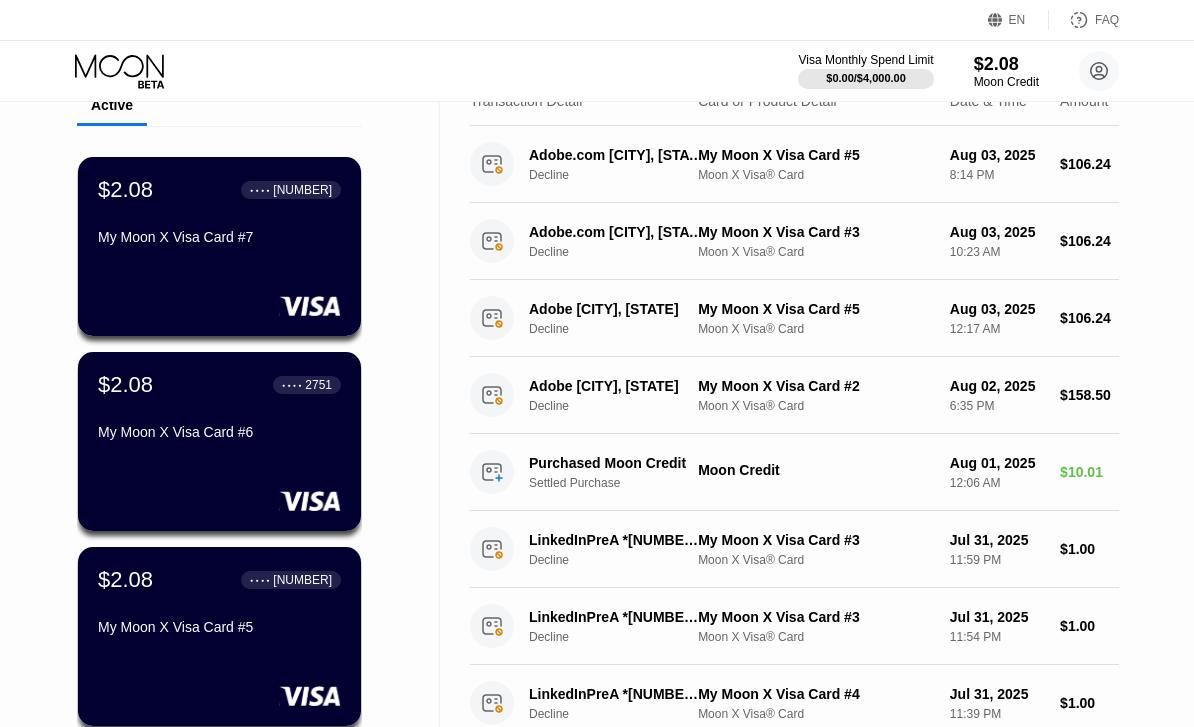 click on "My Moon X Visa Card #5" at bounding box center [219, 631] 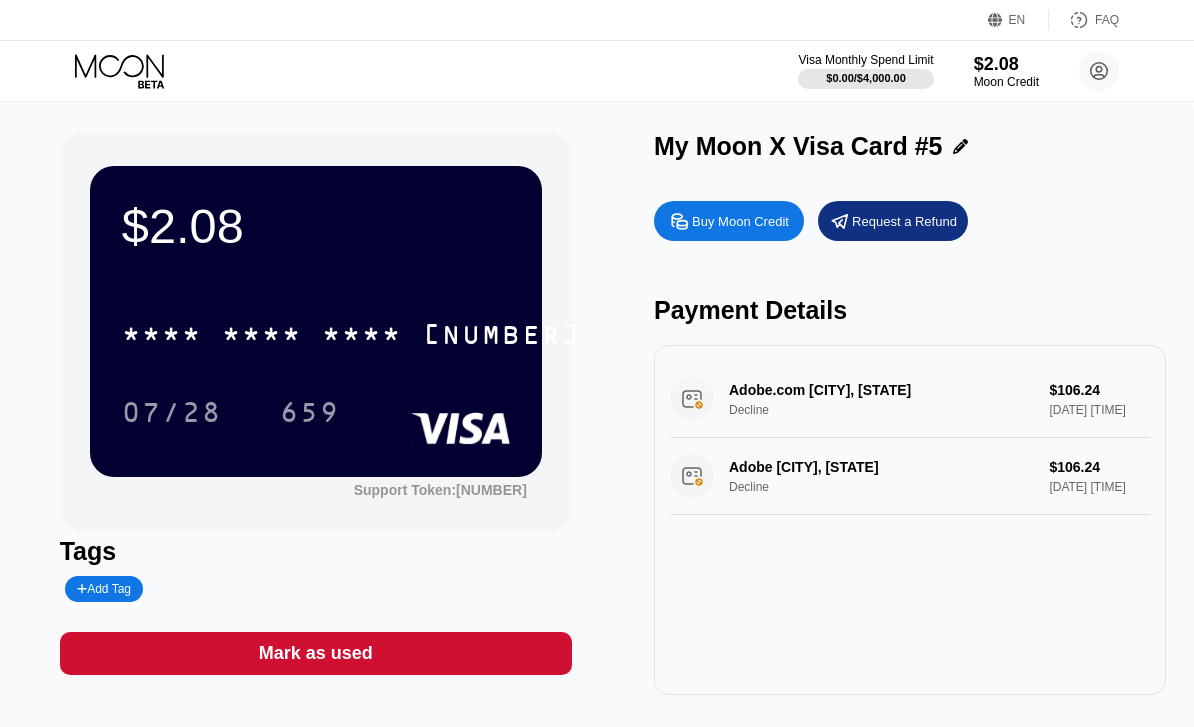 click 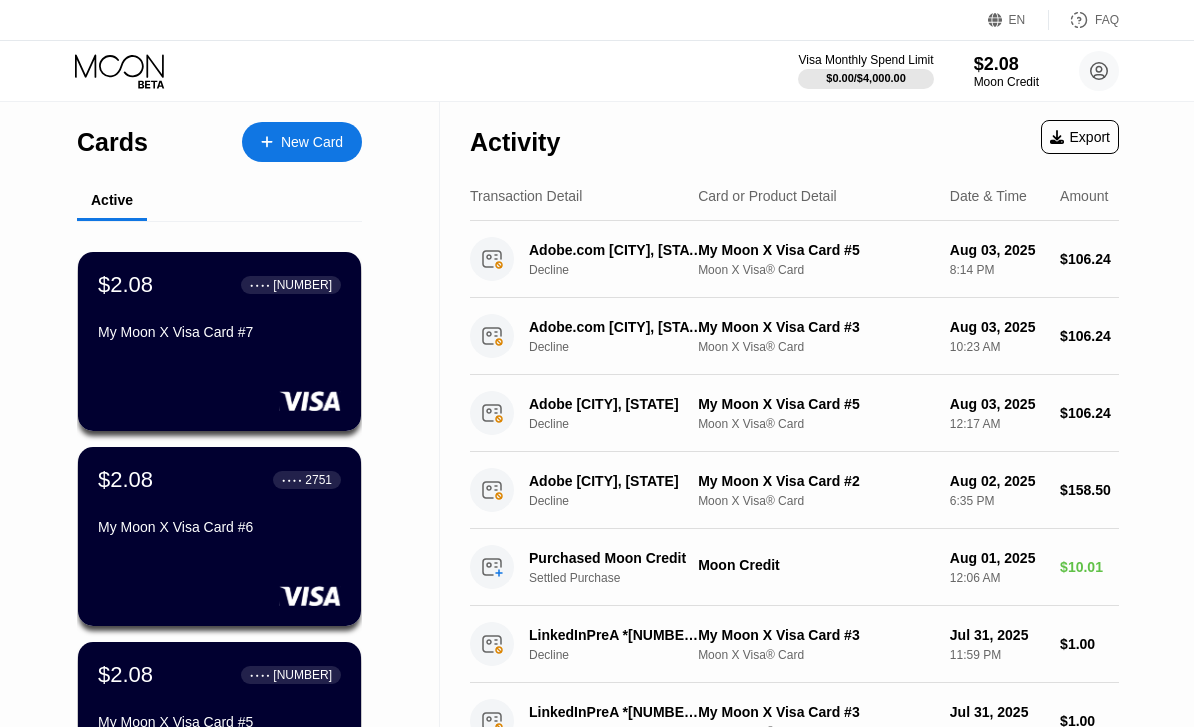 click on "$2.08 ● ● ● ● [CARD] My Moon X Visa Card #[NUMBER]" at bounding box center [219, 505] 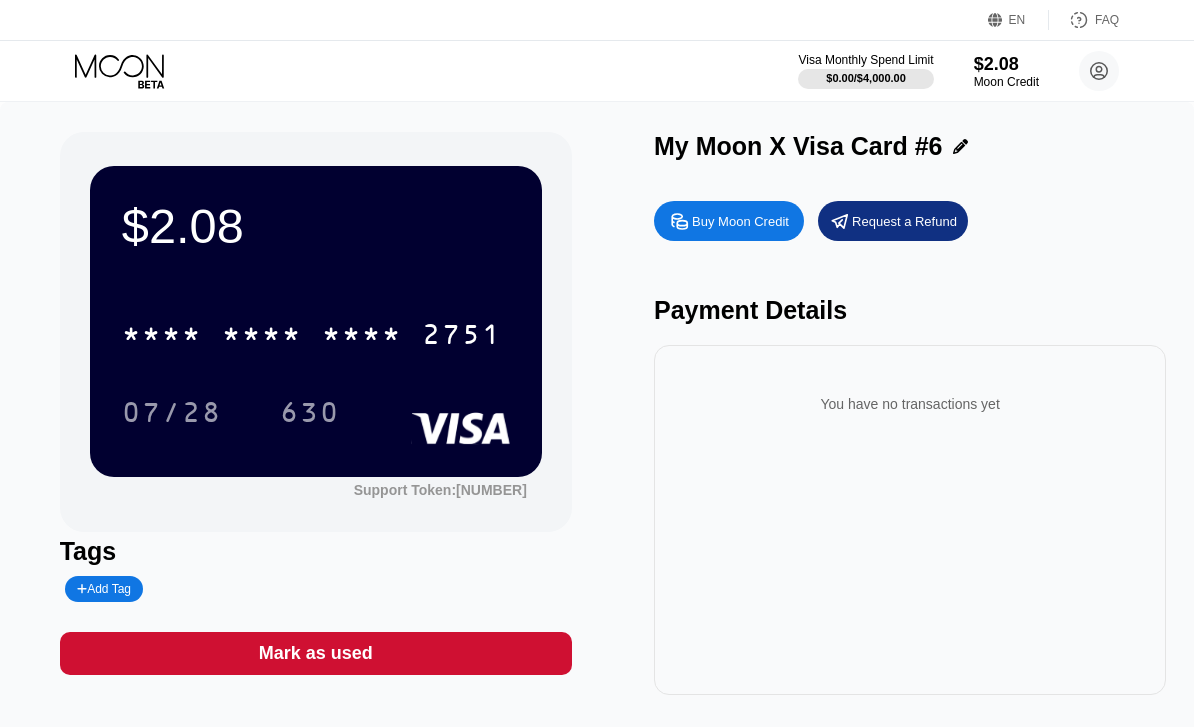 click on "* * * *" at bounding box center (362, 337) 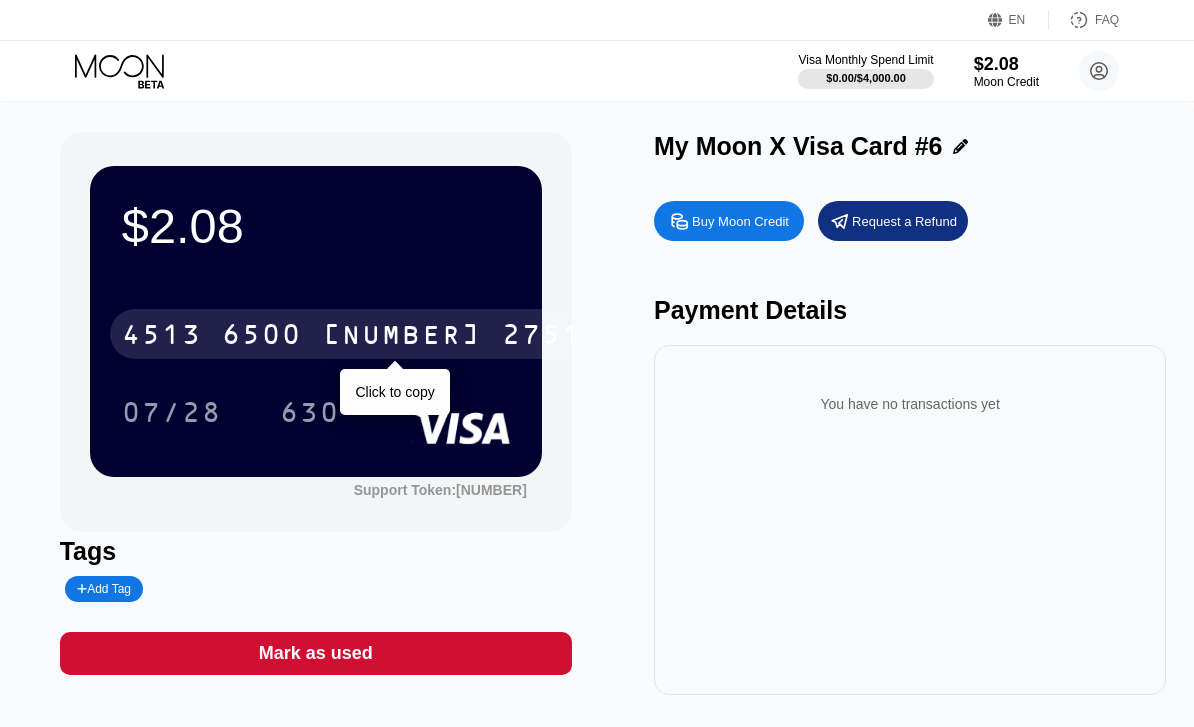 click 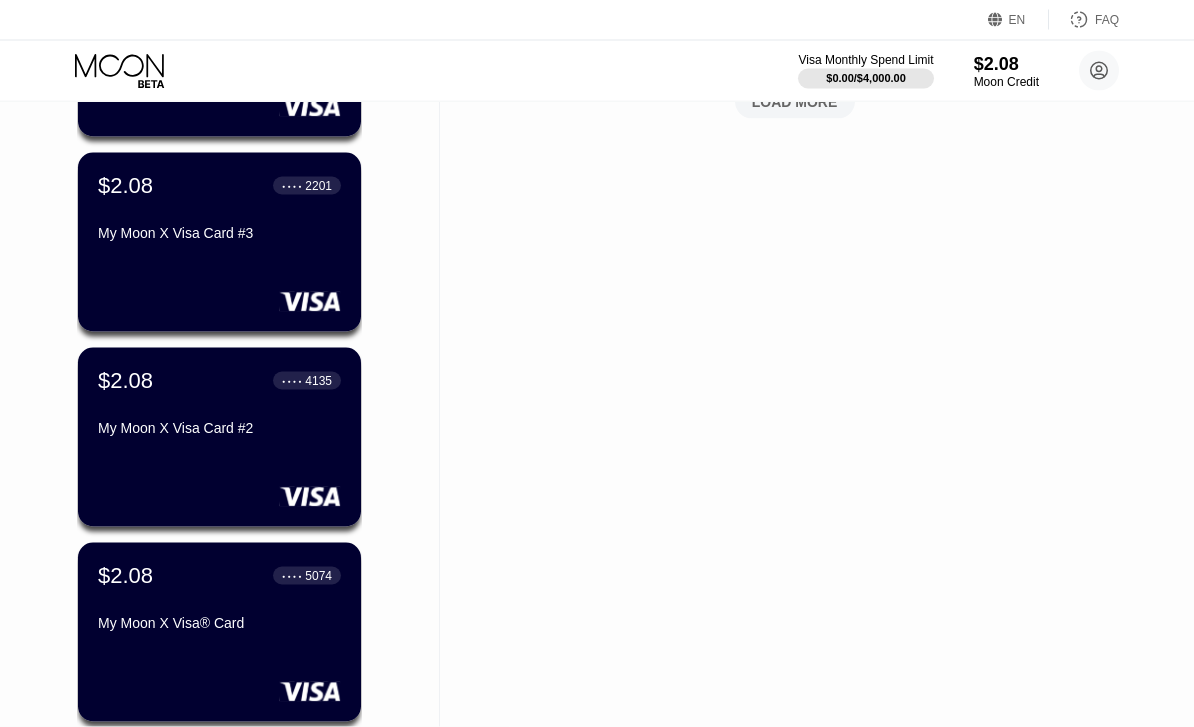 scroll, scrollTop: 881, scrollLeft: 0, axis: vertical 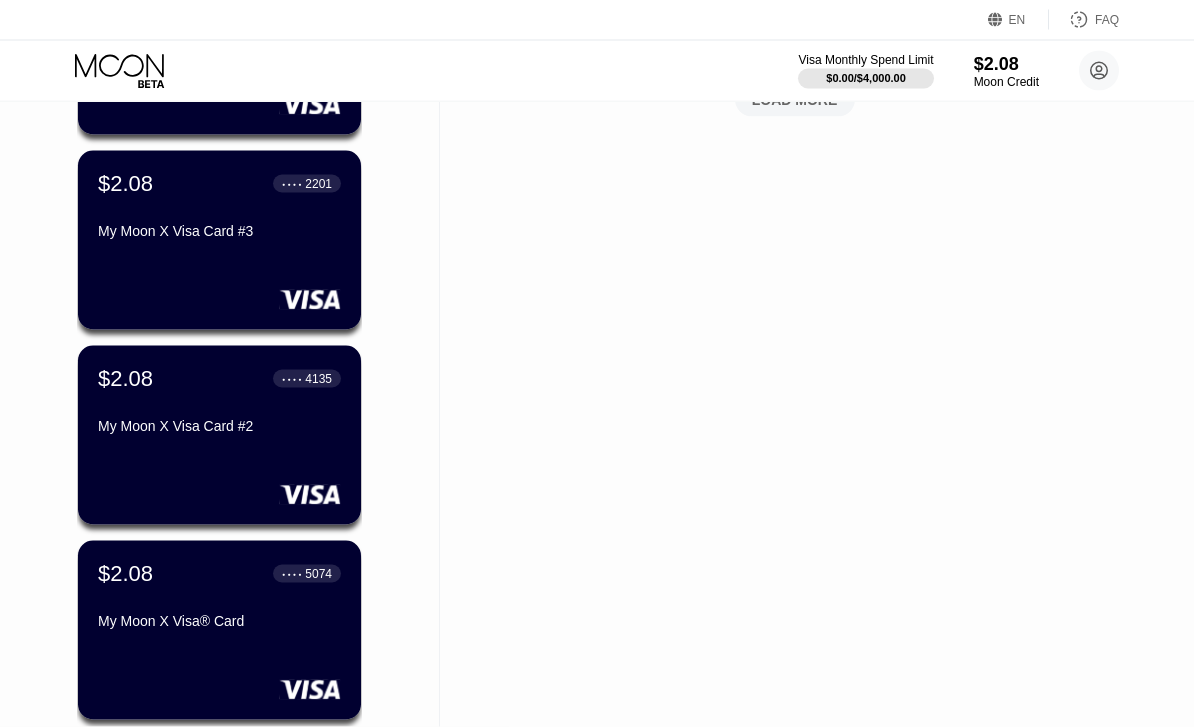click on "My Moon X Visa Card #2" at bounding box center (219, 426) 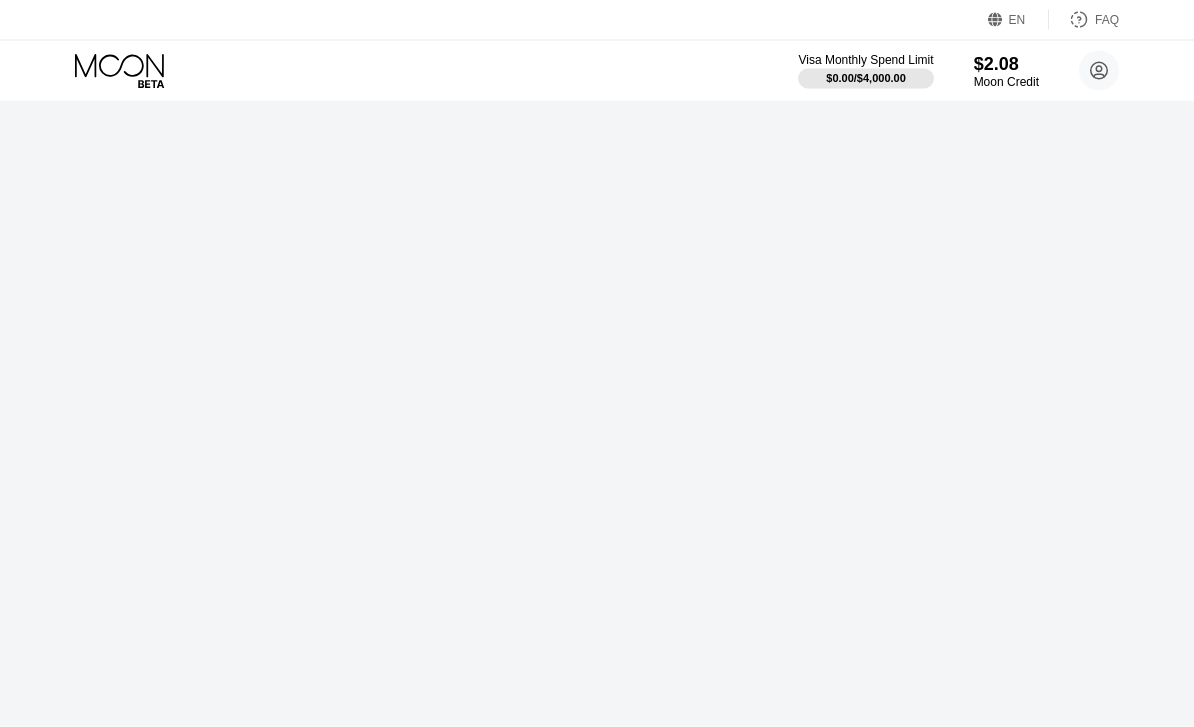 scroll, scrollTop: 0, scrollLeft: 0, axis: both 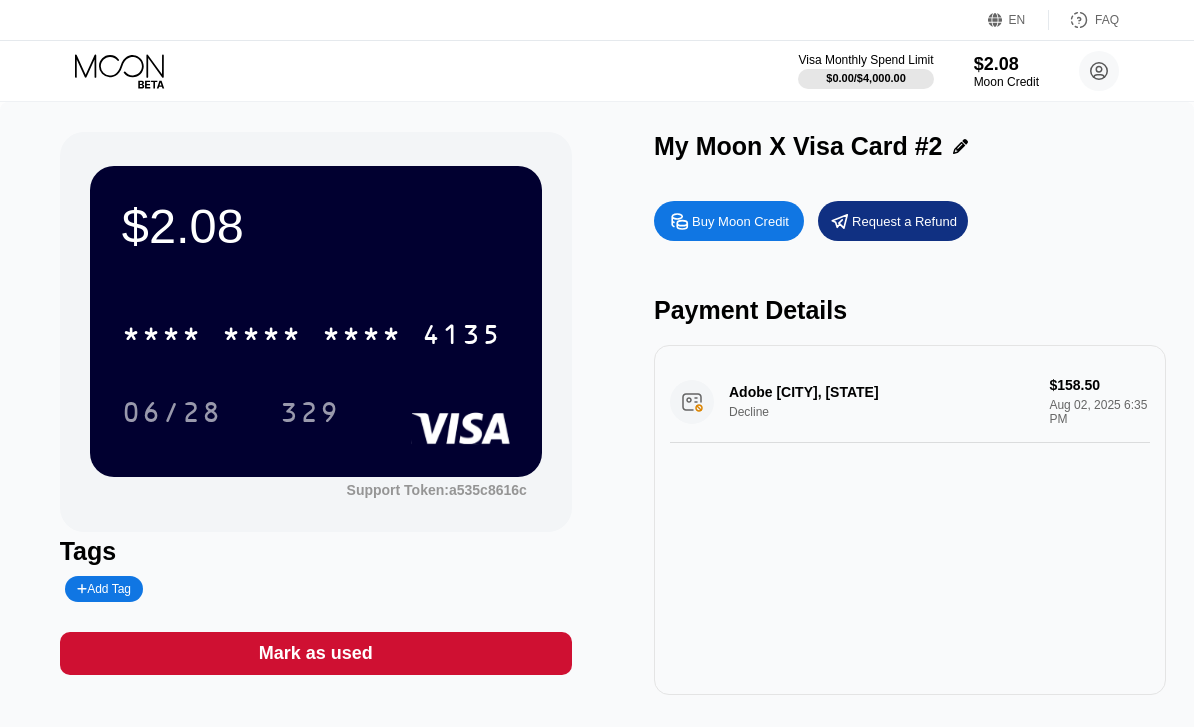 click on "* * * *" at bounding box center [162, 337] 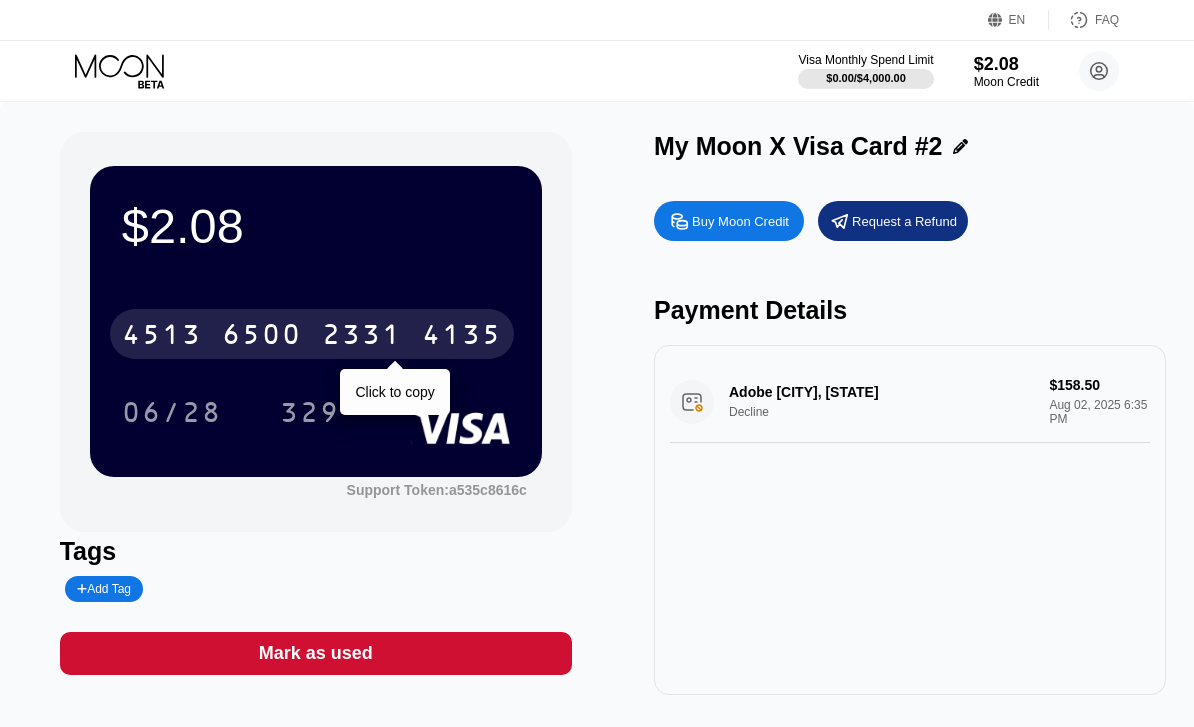 click on "$2.08 Moon Credit [EMAIL]  Home Settings Support Careers About Us Log out Privacy policy Terms" at bounding box center (597, 71) 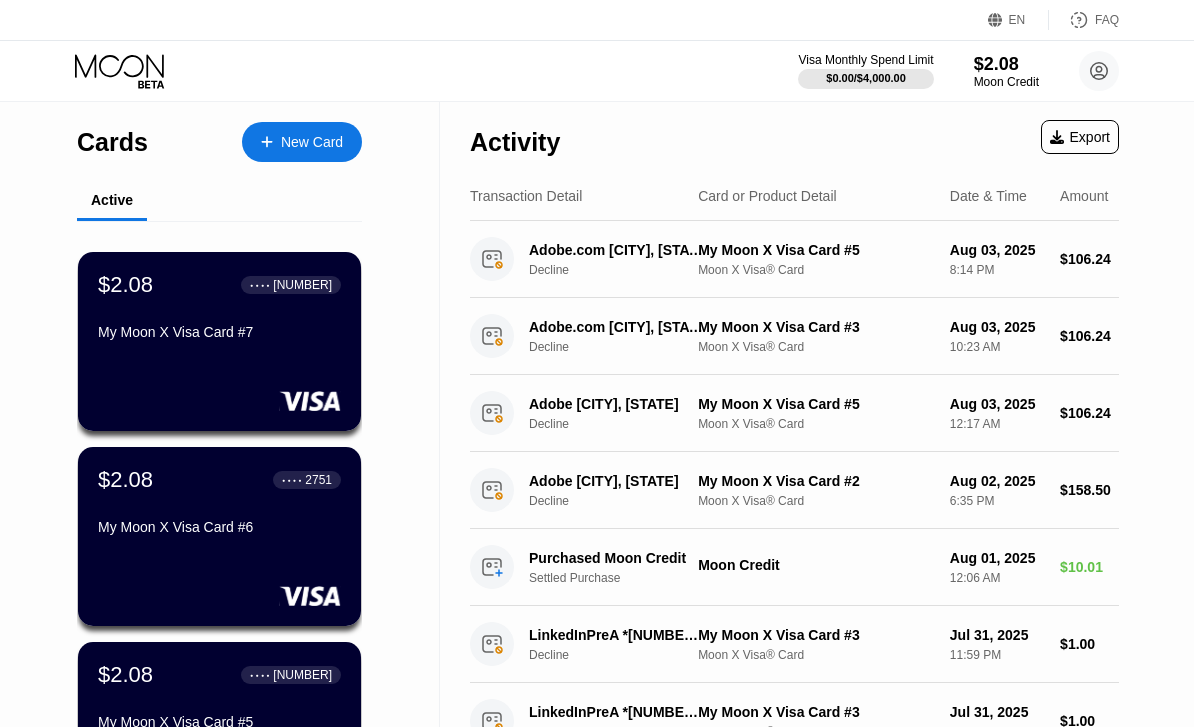 click on "My Moon X Visa Card #7" at bounding box center (219, 332) 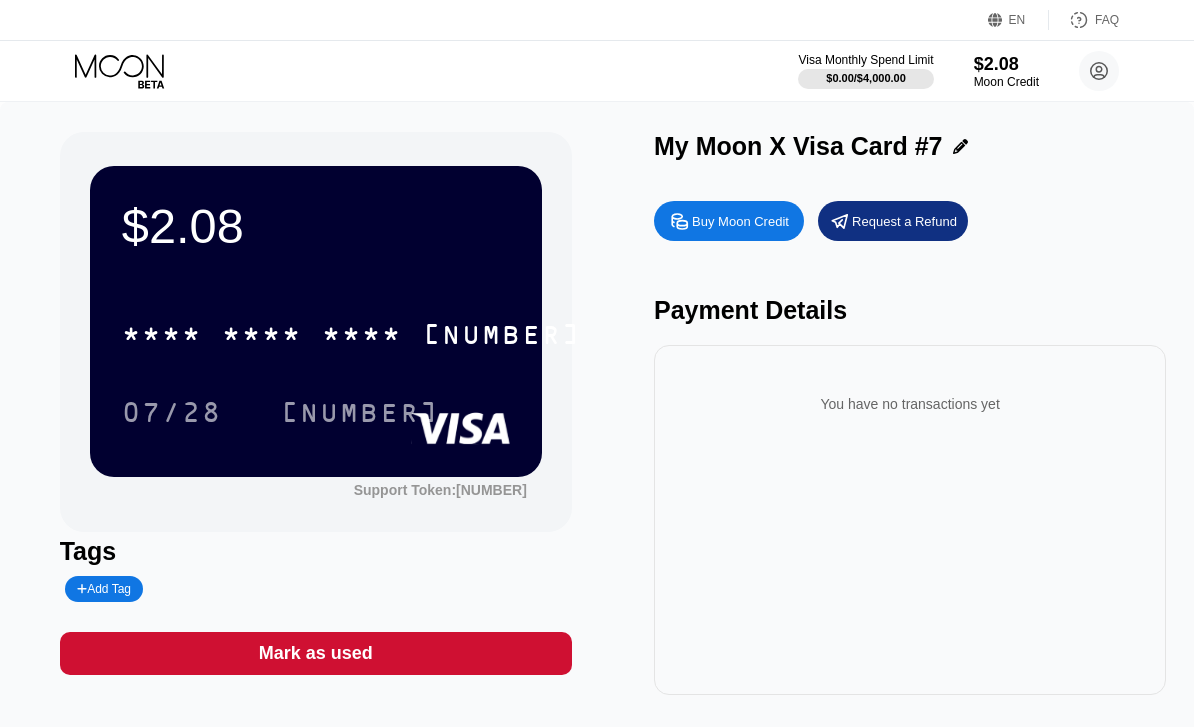 click on "* * * * * * * * * * * * [LAST_FOUR]" at bounding box center [352, 334] 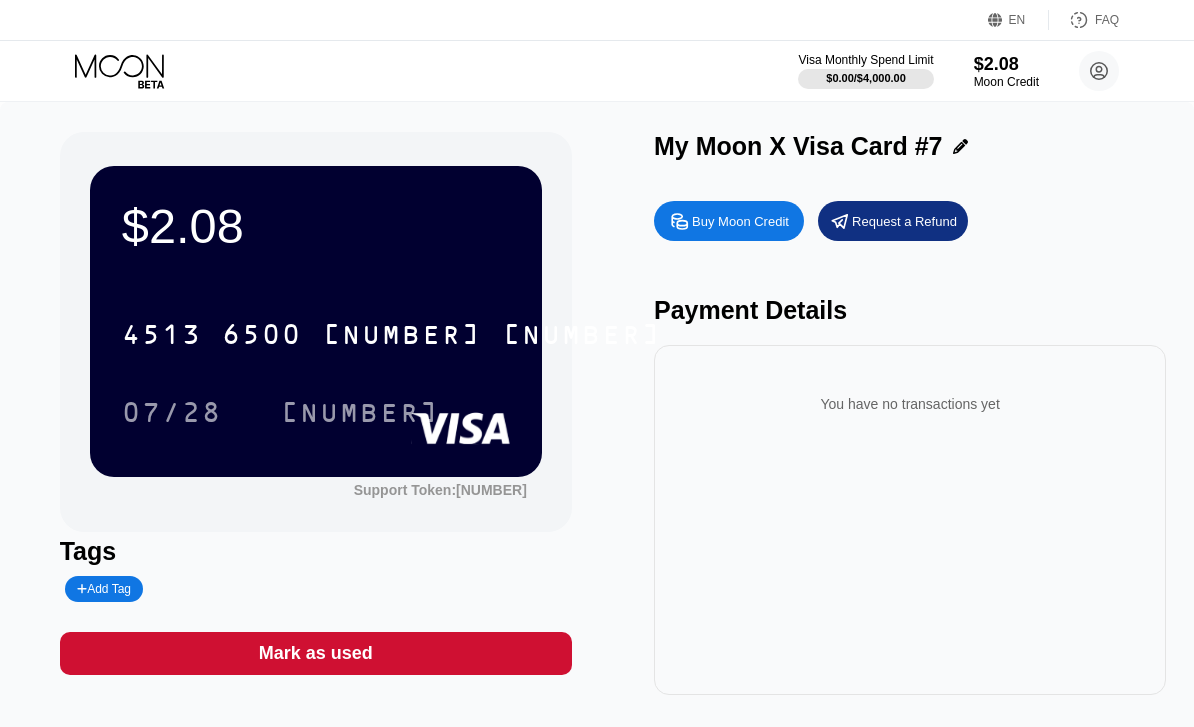 click on "[DATE] [NUMBER]" at bounding box center [316, 412] 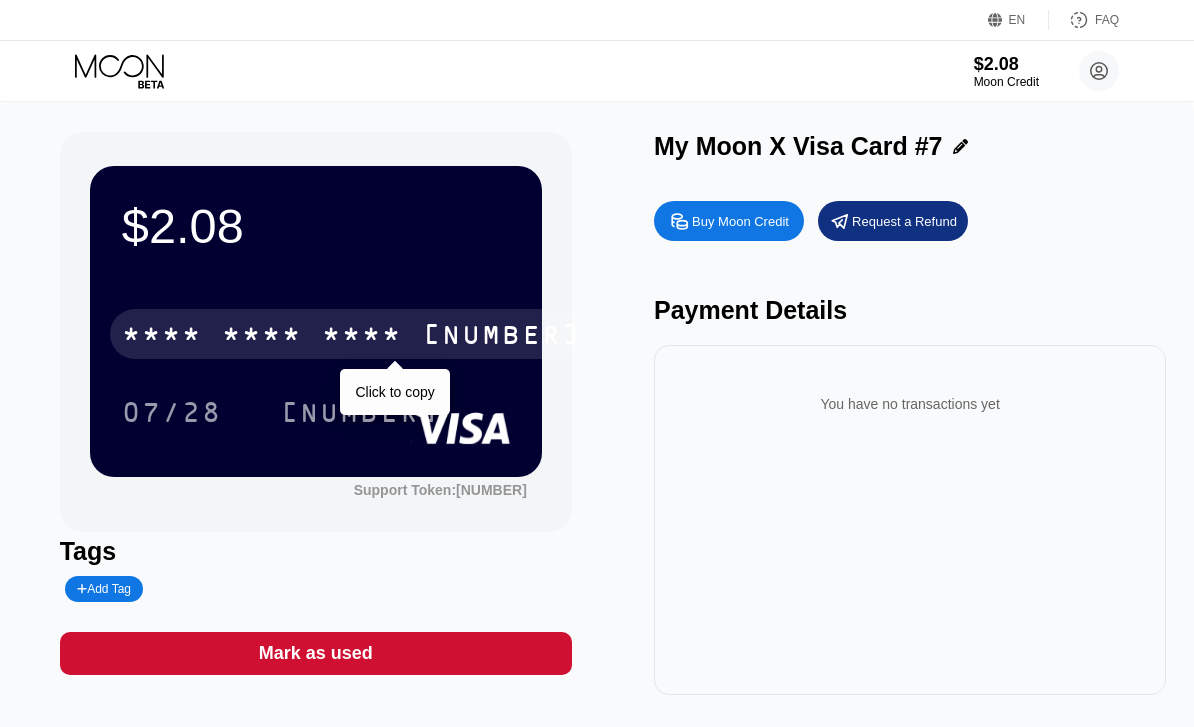 click on "* * * * * * * * * * * * [LAST_FOUR]" at bounding box center [352, 334] 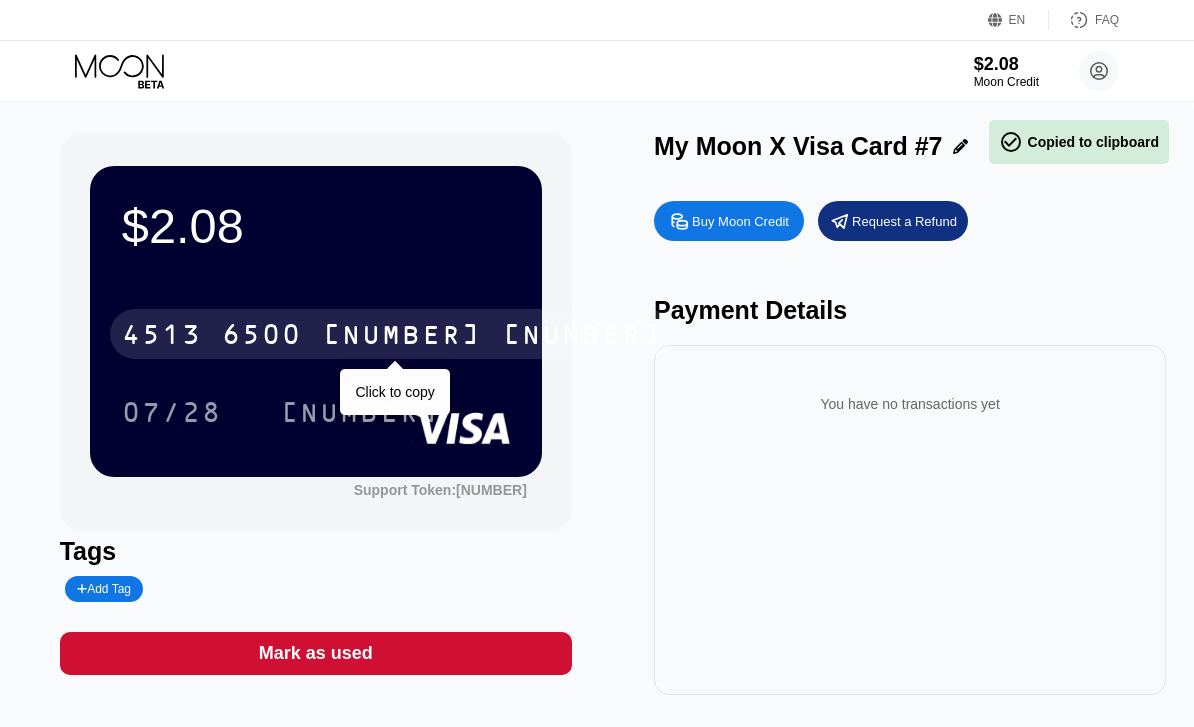 click on "6500" at bounding box center (262, 337) 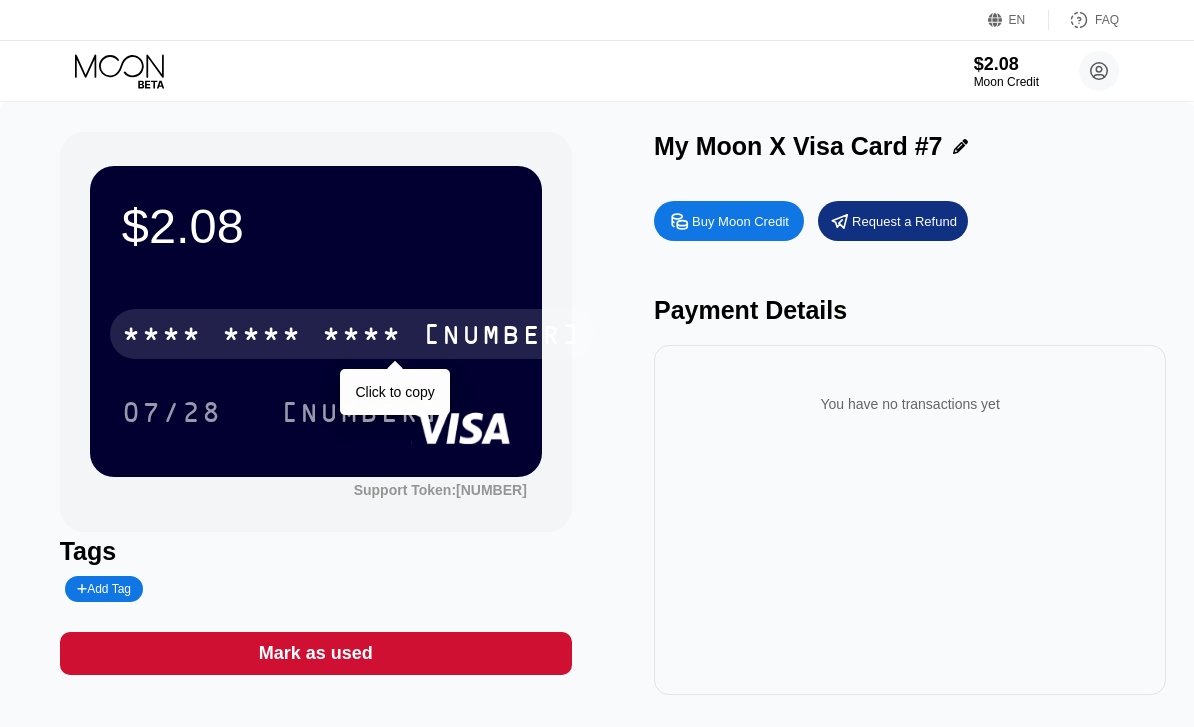 click on "* * * *" at bounding box center (362, 337) 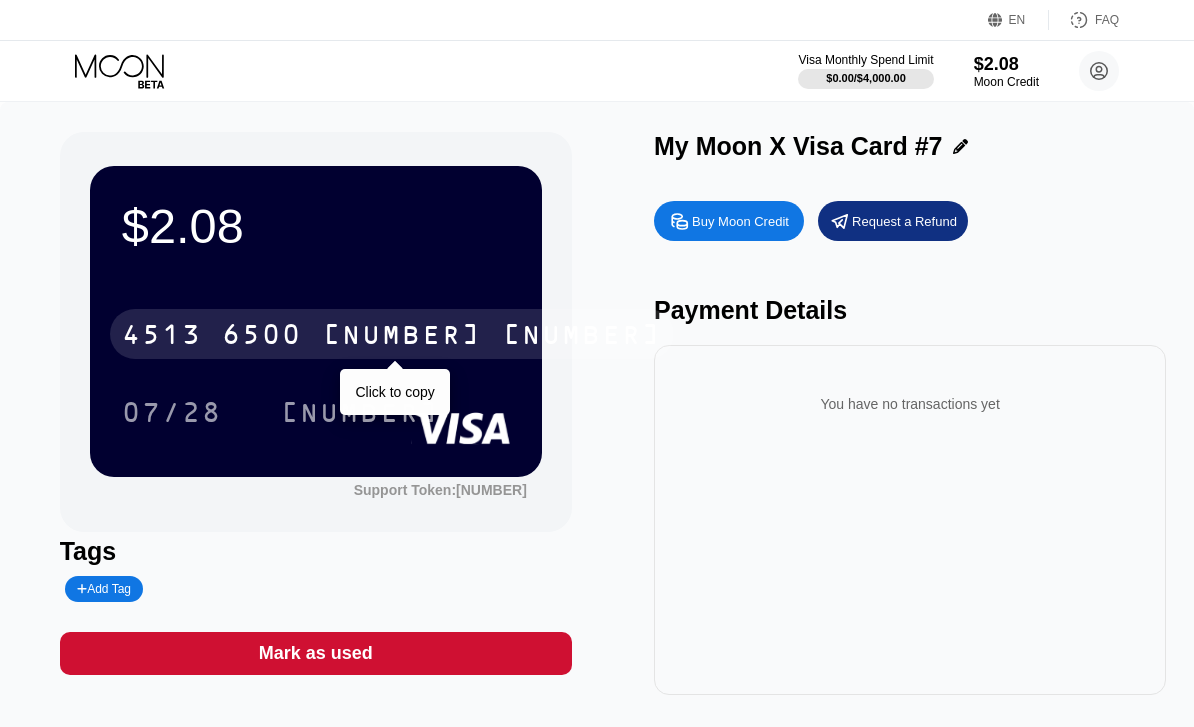 click 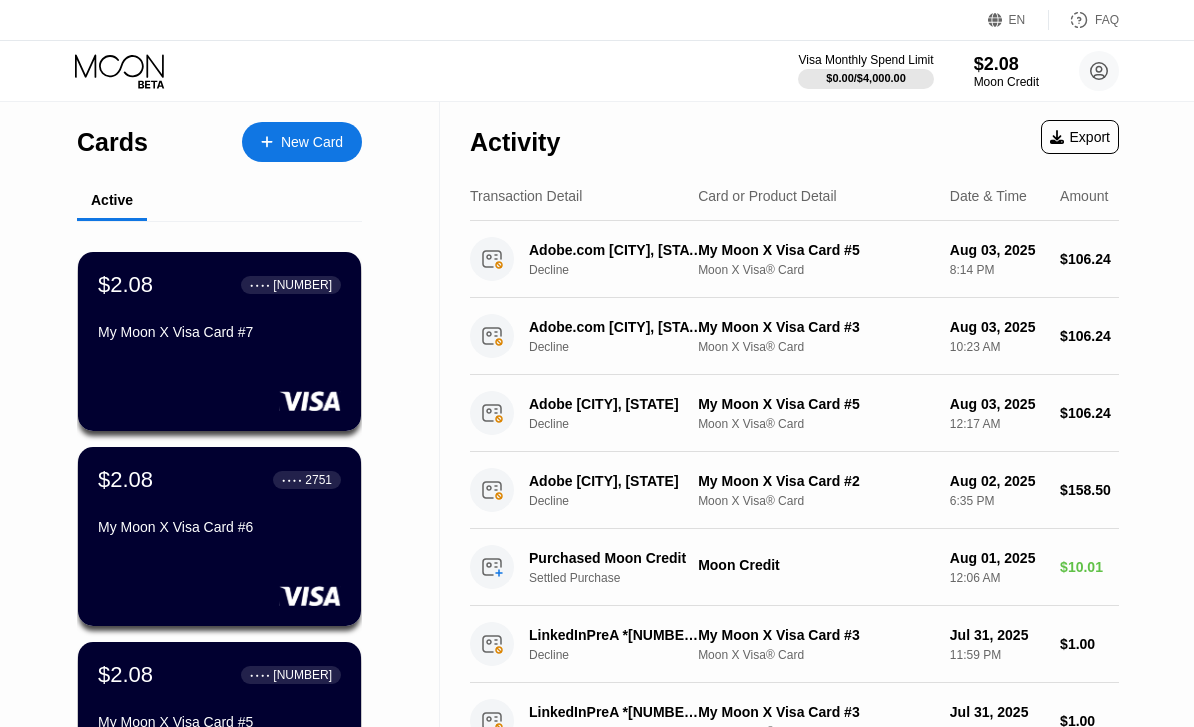 click on "$2.08 ● ● ● ● [CARD] My Moon X Visa Card #[NUMBER]" at bounding box center [219, 341] 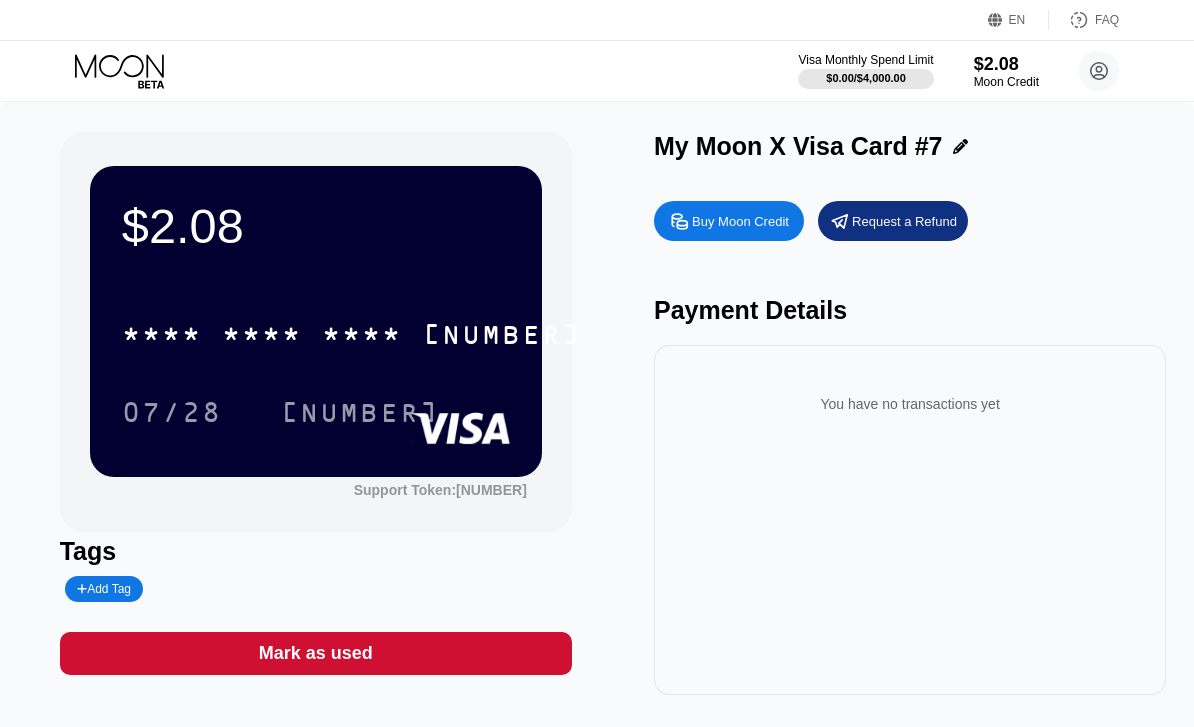 click on "* * * * * * * * * * * * [LAST_FOUR]" at bounding box center [352, 334] 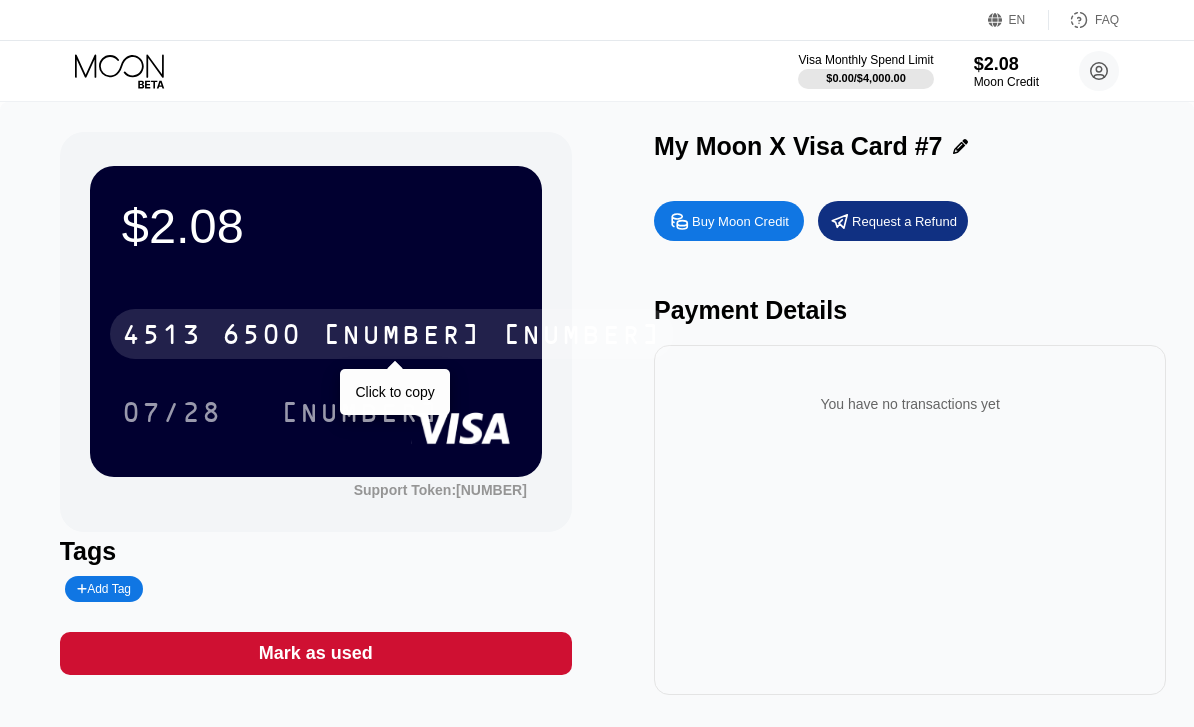 click 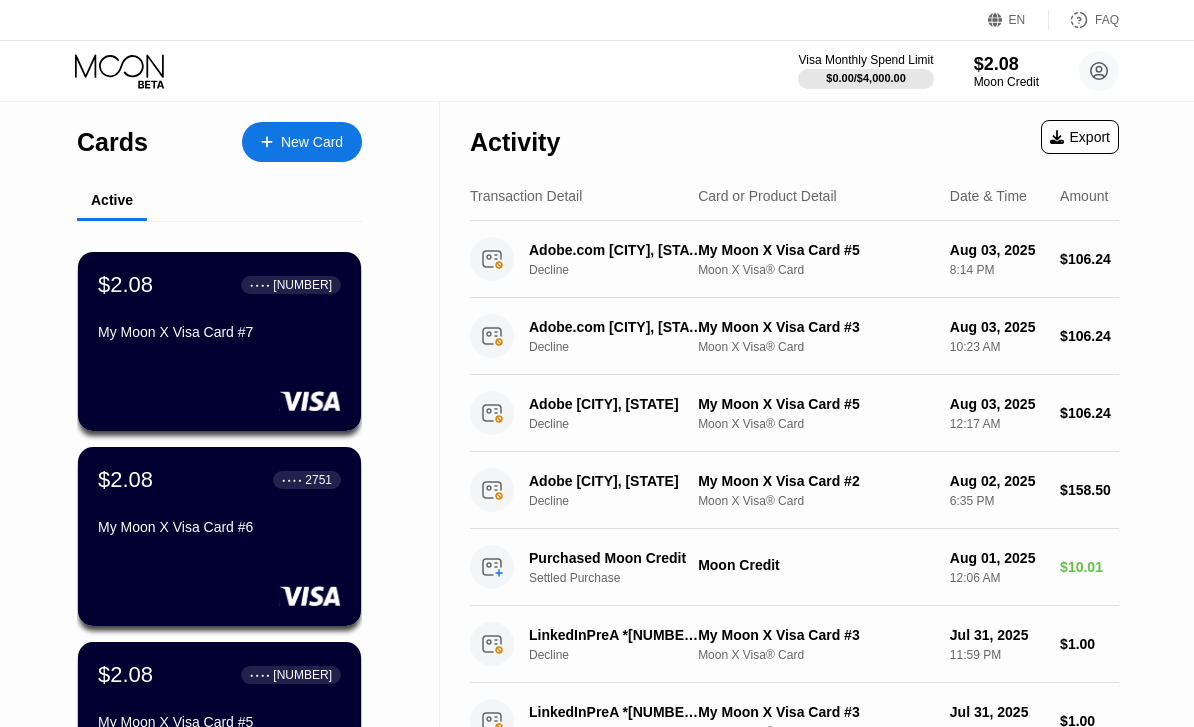click on "$2.08 ● ● ● ● [CARD] My Moon X Visa Card #[NUMBER]" at bounding box center (219, 536) 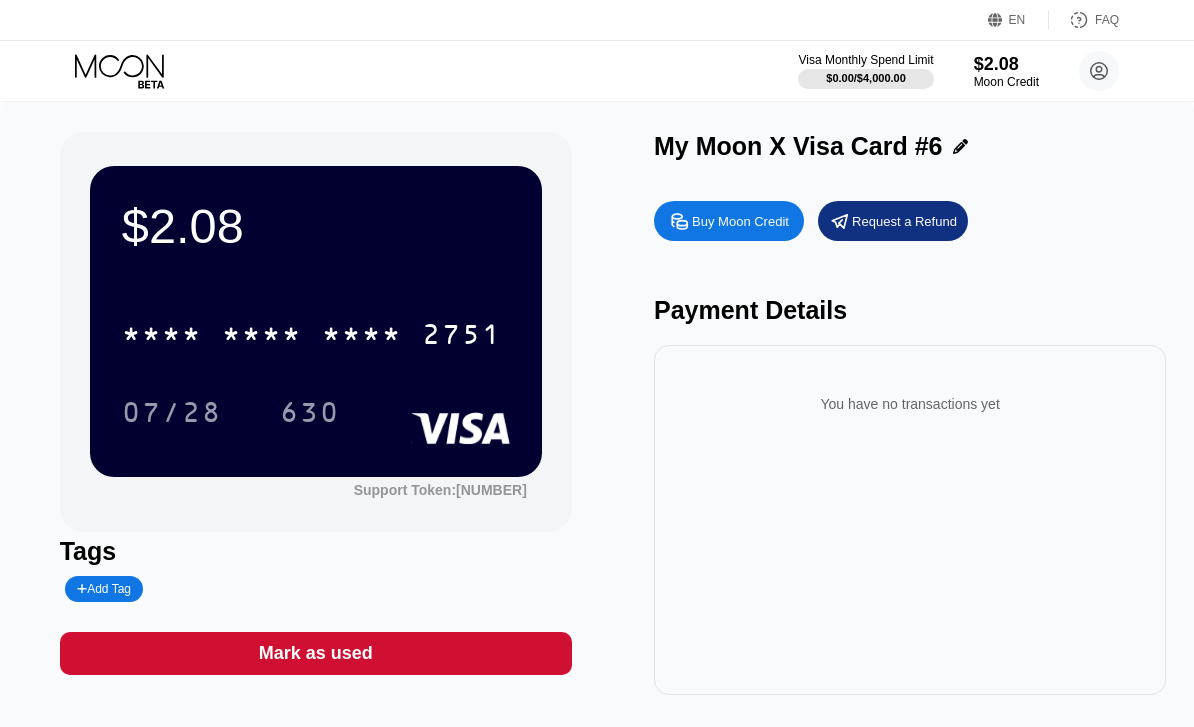 click on "2751" at bounding box center [462, 337] 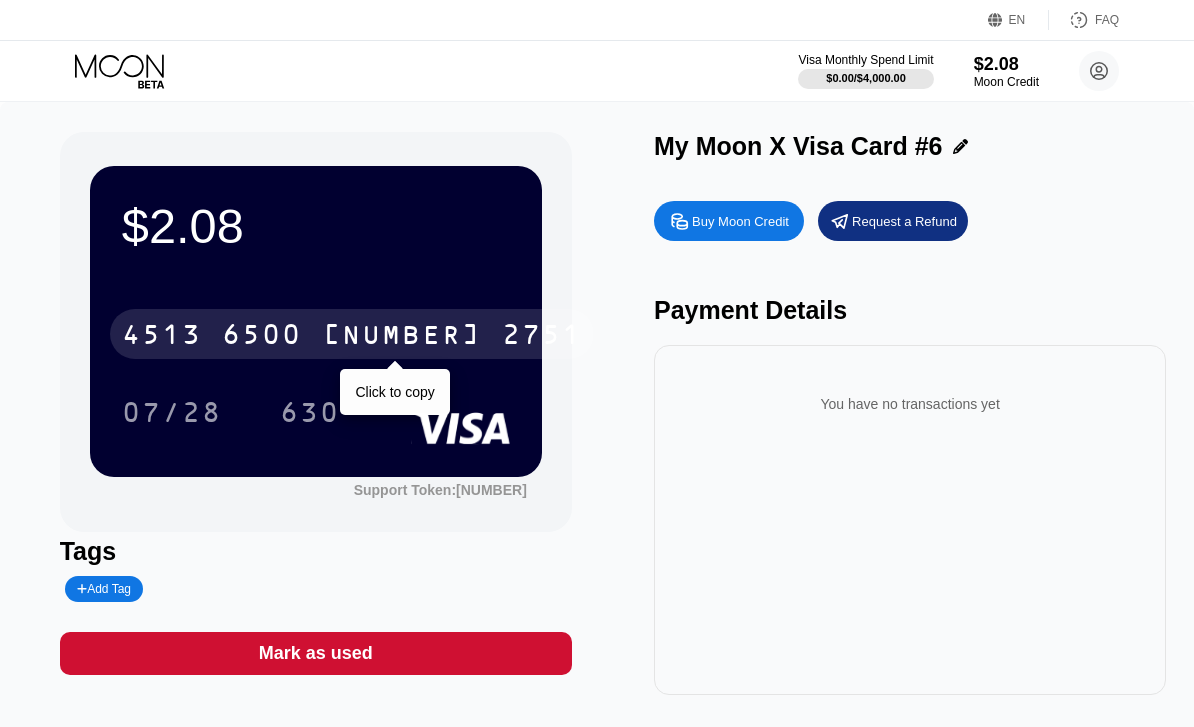 click 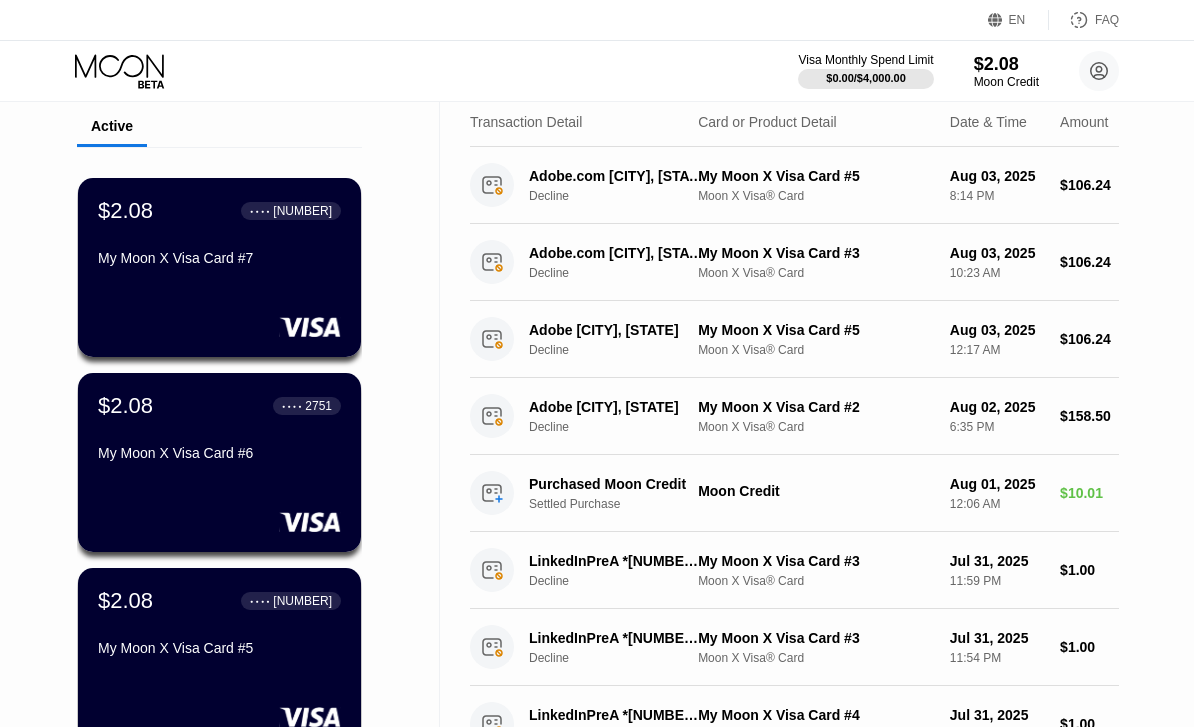 scroll, scrollTop: 127, scrollLeft: 0, axis: vertical 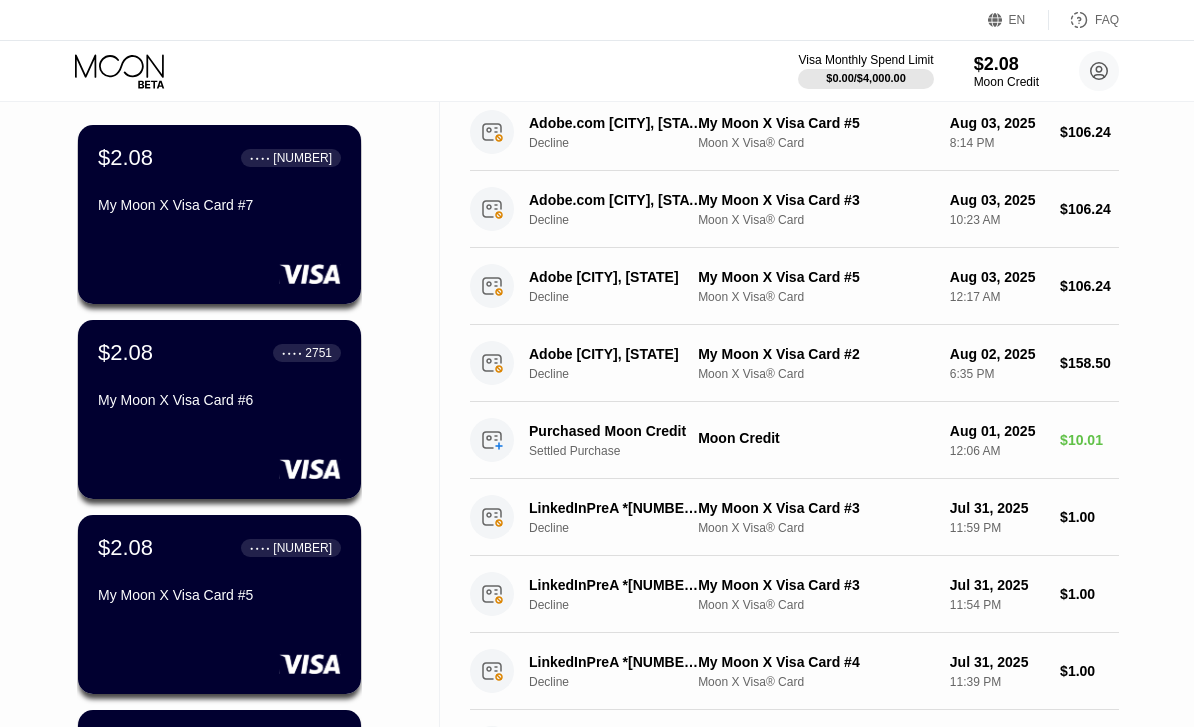 click on "My Moon X Visa Card #5" at bounding box center (219, 595) 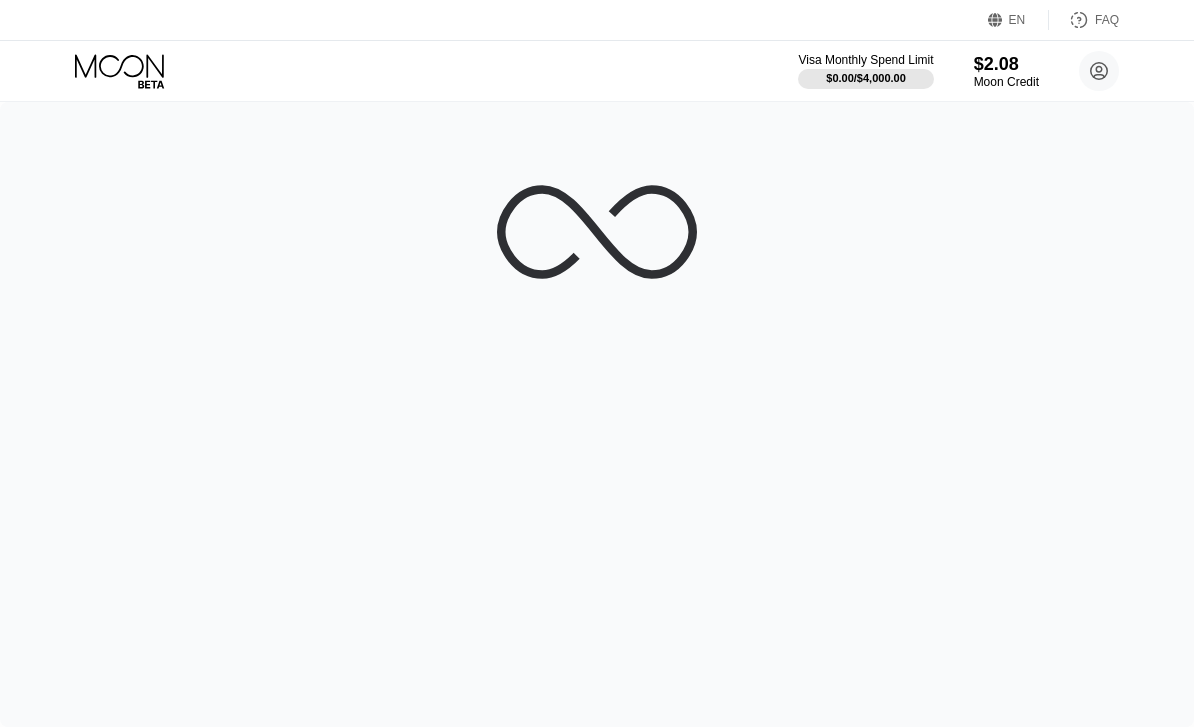 scroll, scrollTop: 0, scrollLeft: 0, axis: both 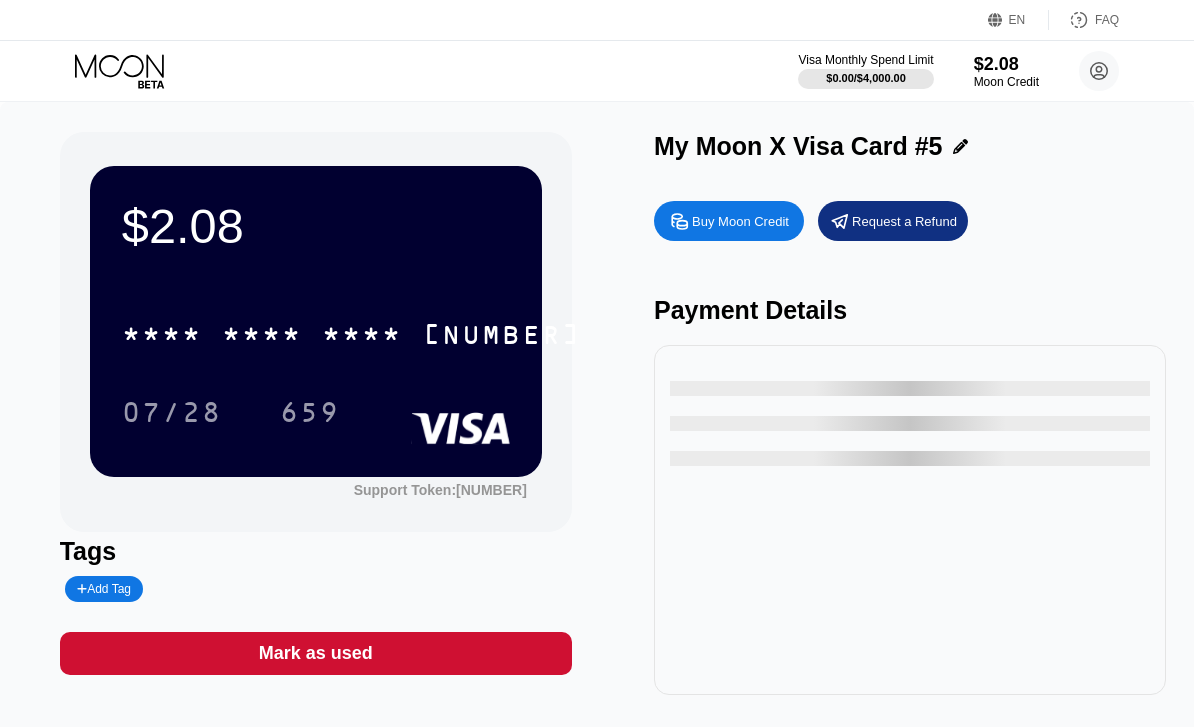 click on "* * * * * * * * * * * * [LAST_FOUR]" at bounding box center [352, 334] 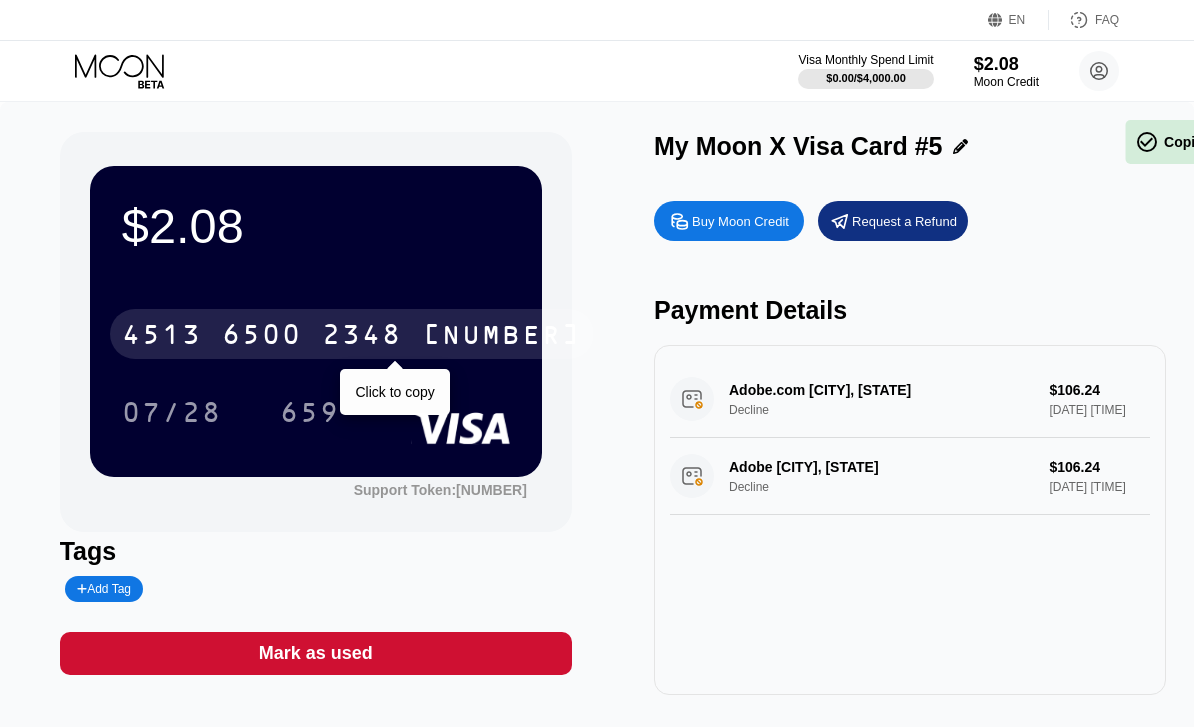 click 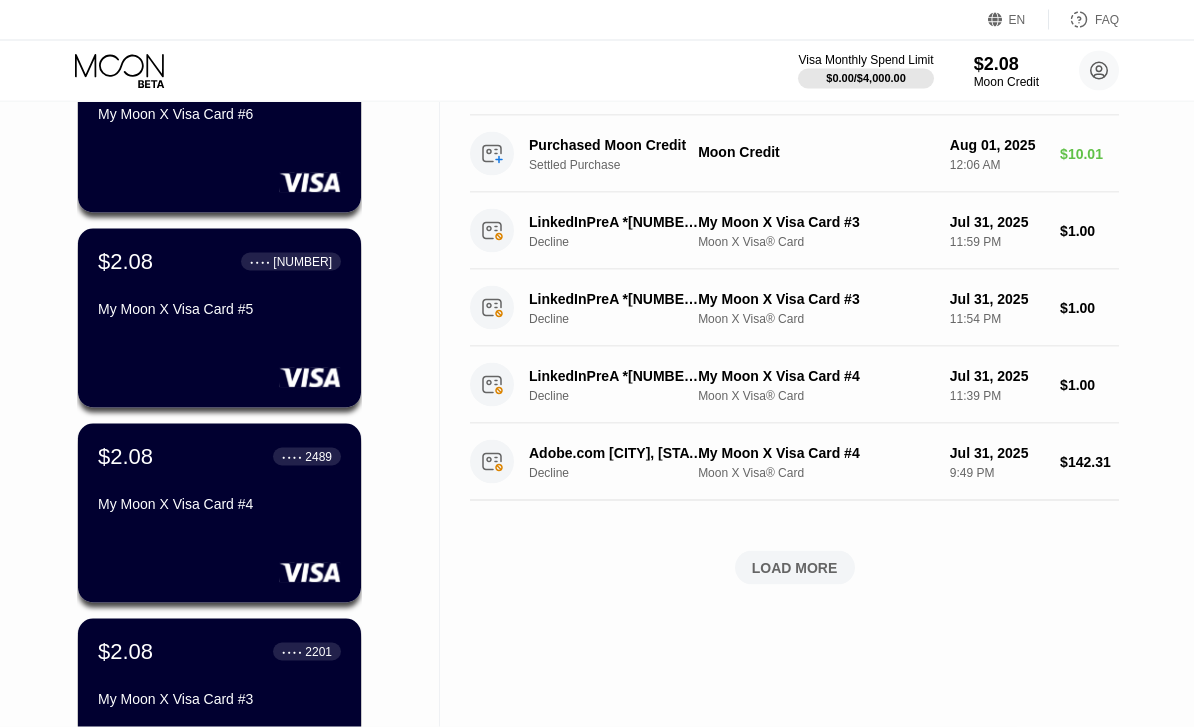 scroll, scrollTop: 415, scrollLeft: 0, axis: vertical 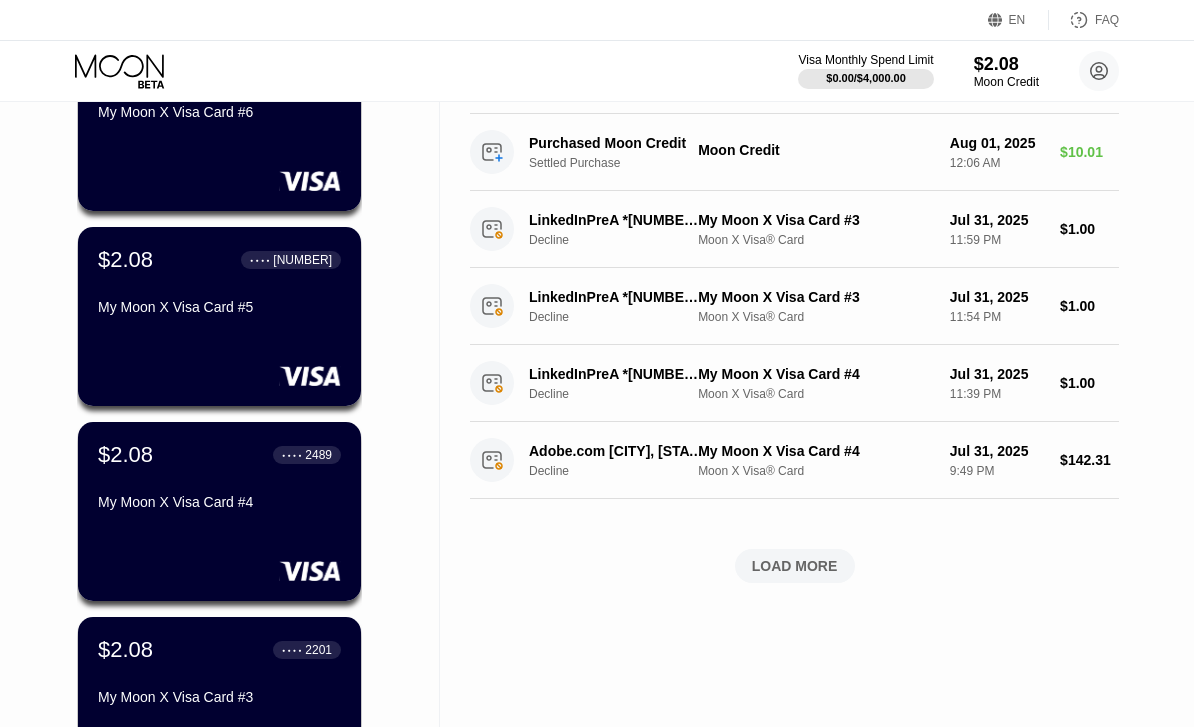 click on "$2.08 ● ● ● ● [CARD] My Moon X Visa Card #[NUMBER]" at bounding box center [219, 511] 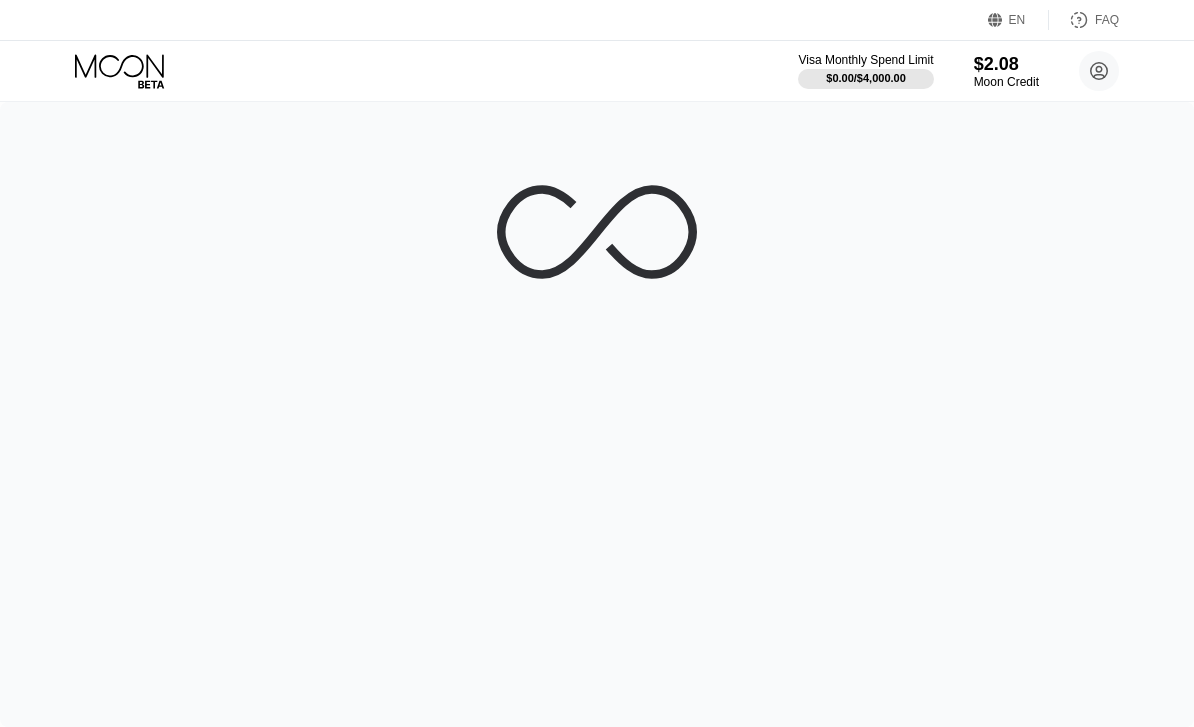 scroll, scrollTop: 0, scrollLeft: 0, axis: both 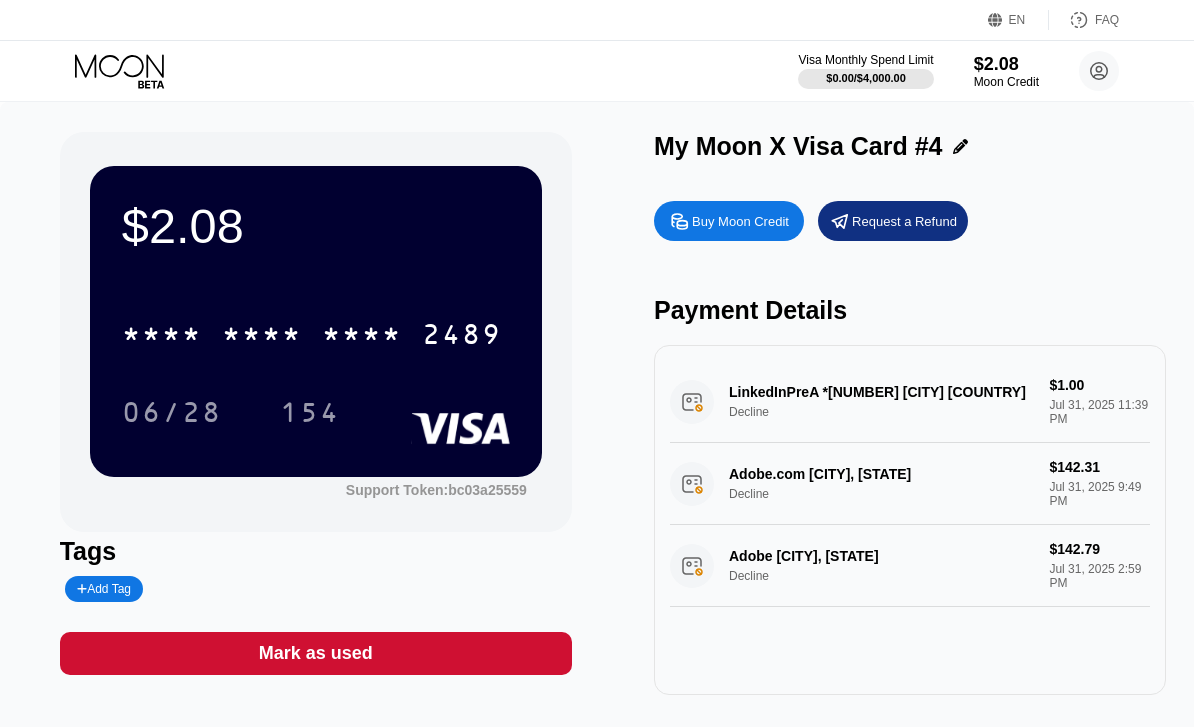 click on "* * * *" at bounding box center [362, 337] 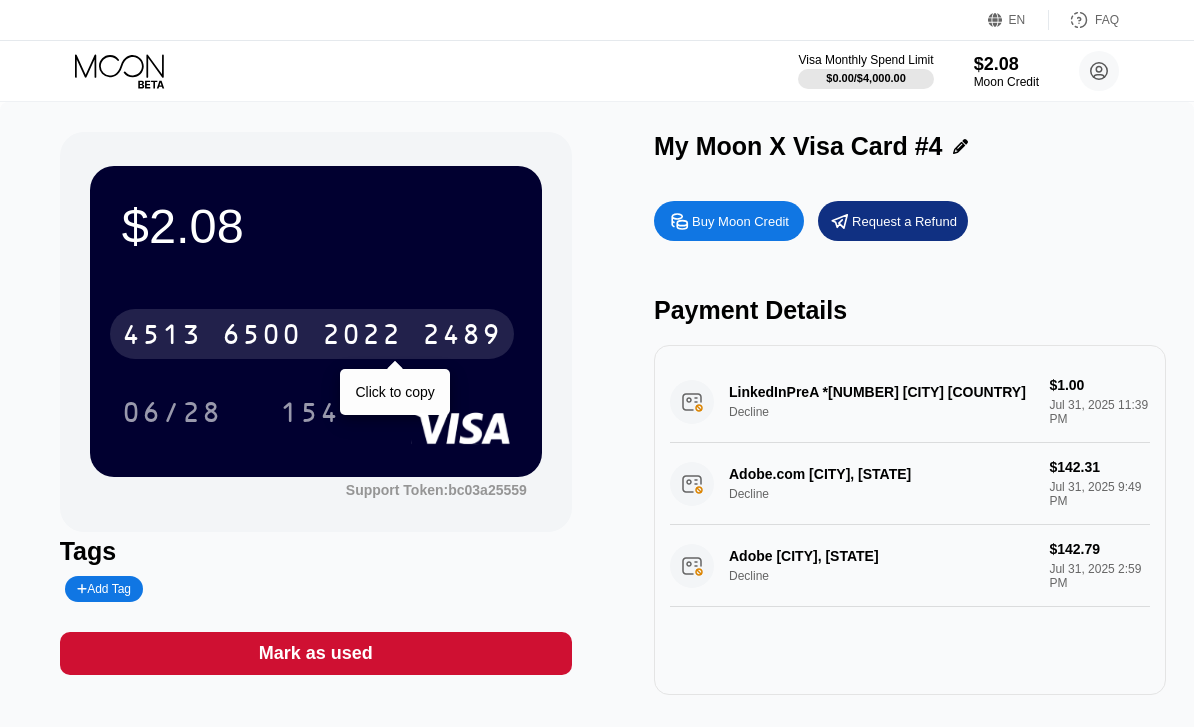 click 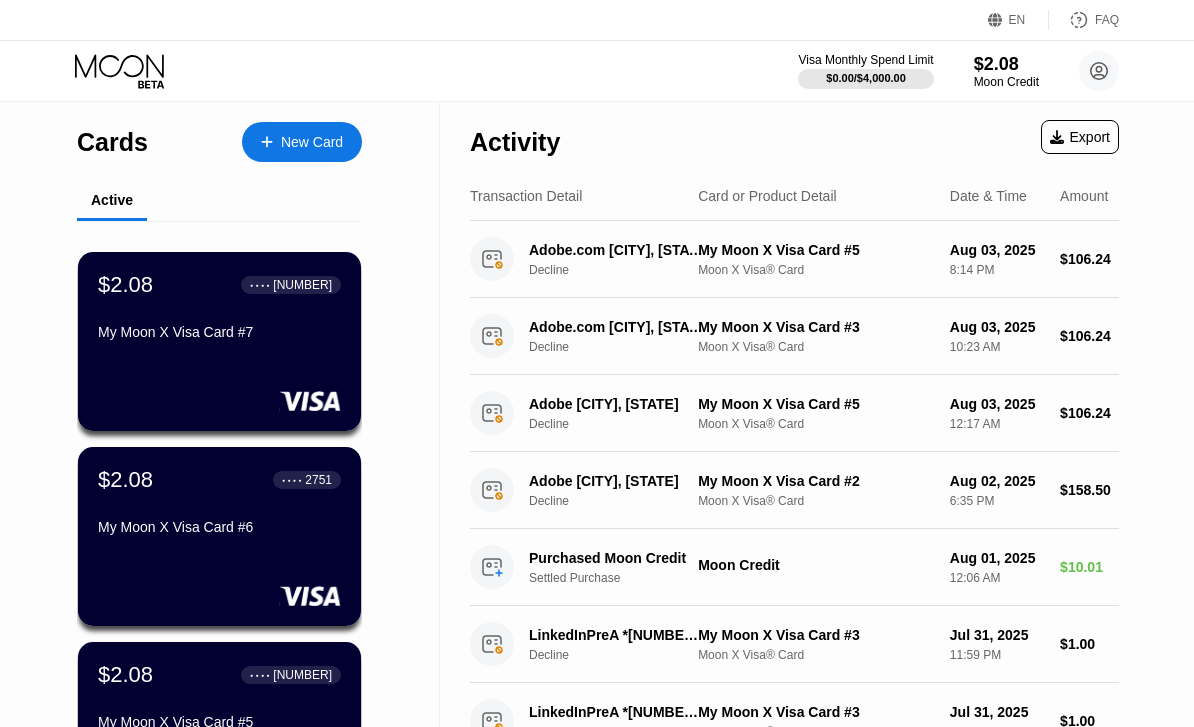 click on "$2.08 ● ● ● ● [CARD] My Moon X Visa Card #[NUMBER]" at bounding box center (219, 341) 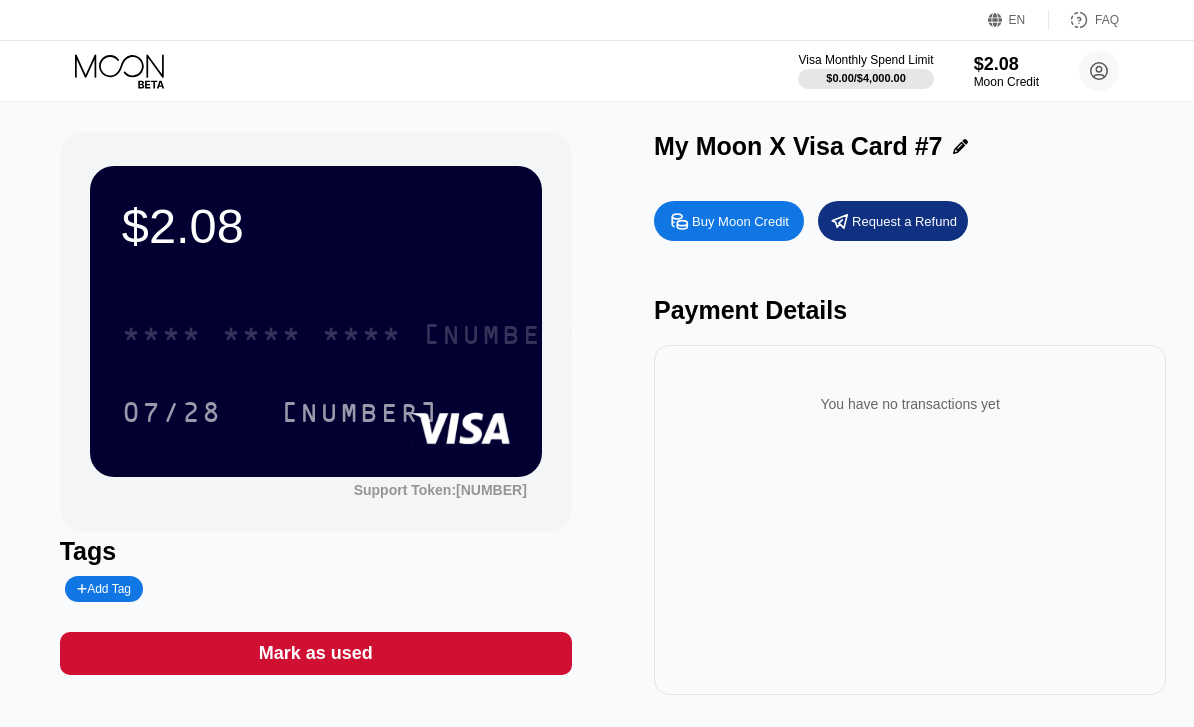 click on "[NUMBER]" at bounding box center [502, 337] 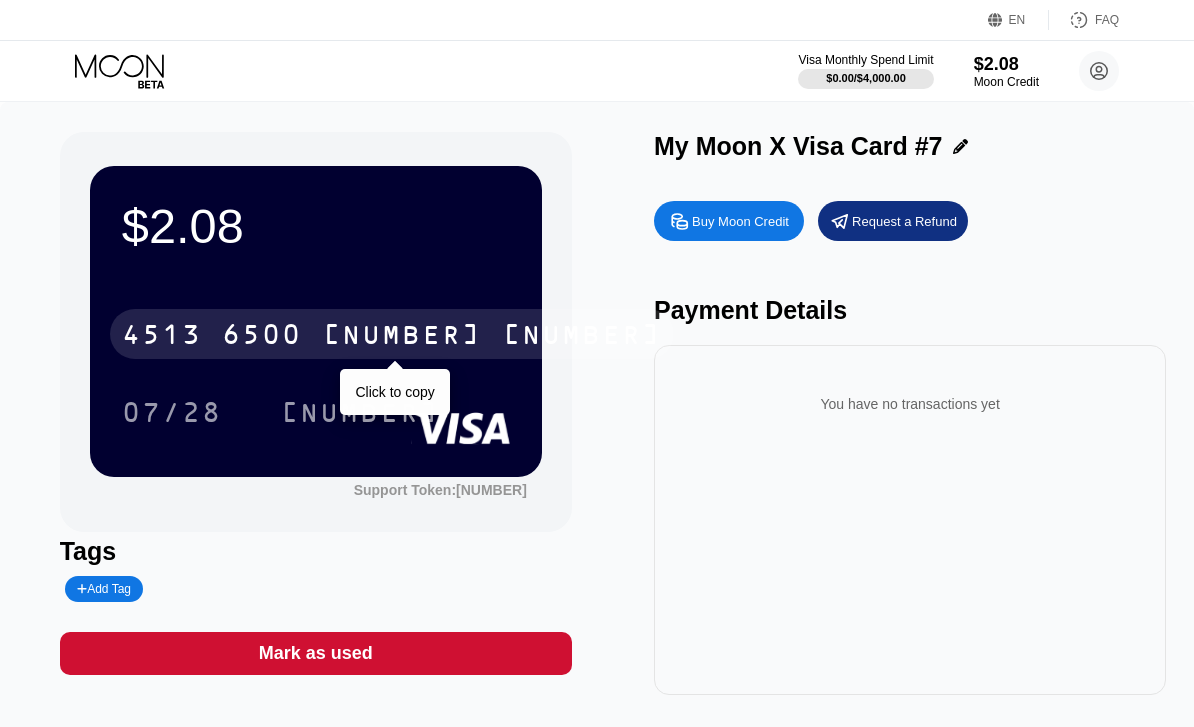 click 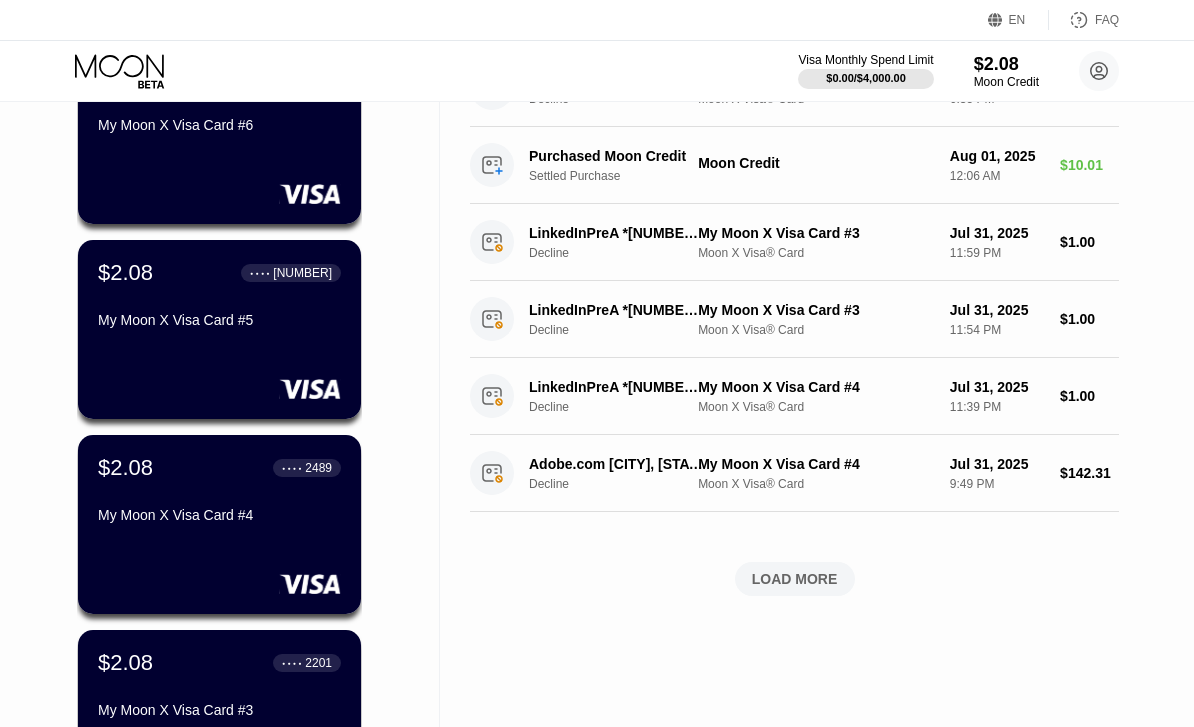 scroll, scrollTop: 405, scrollLeft: 0, axis: vertical 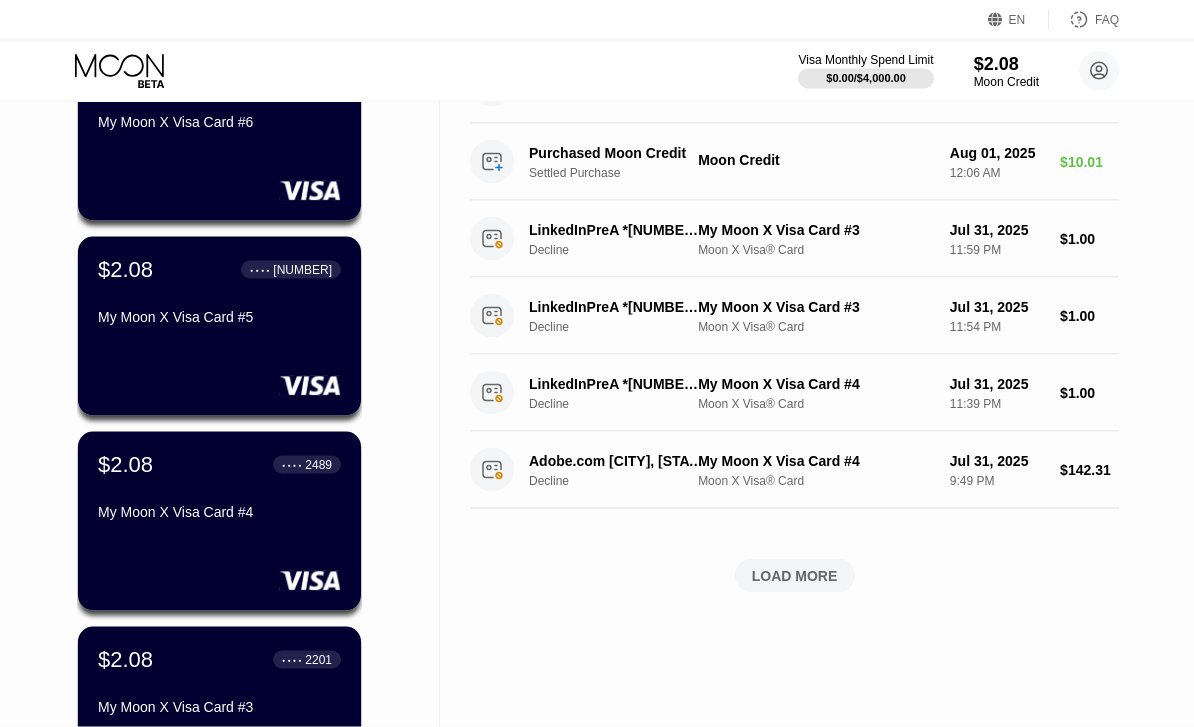 click on "My Moon X Visa Card #5" at bounding box center (219, 321) 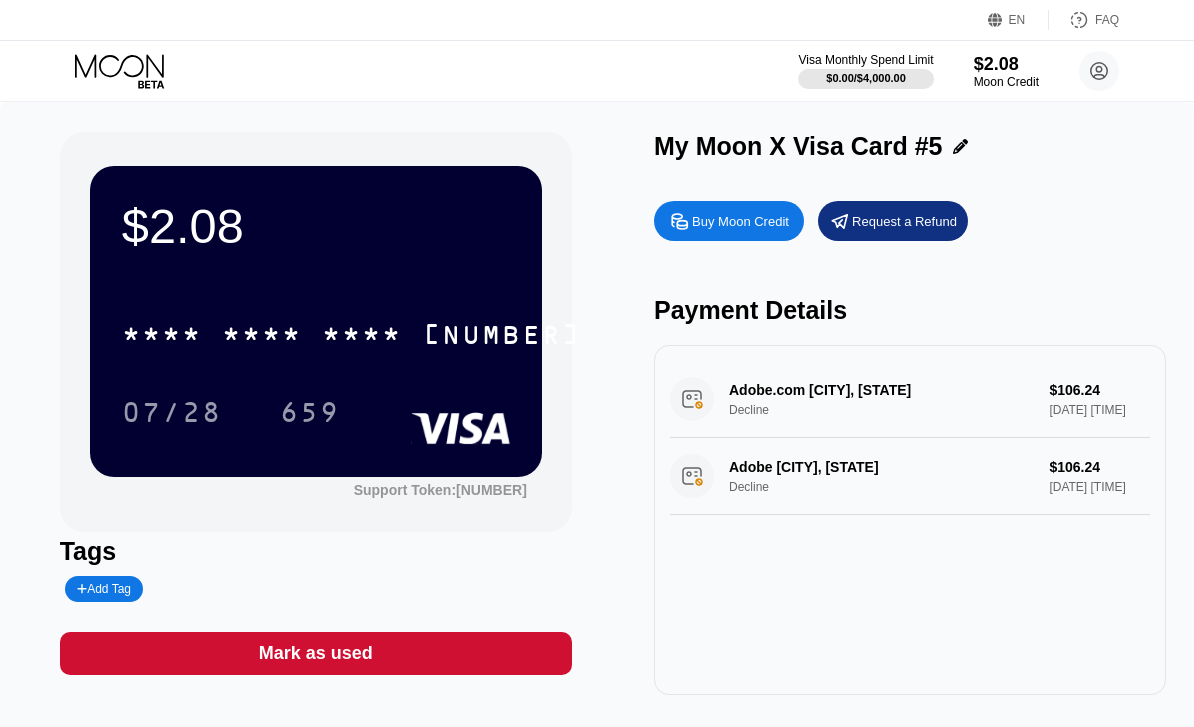 click 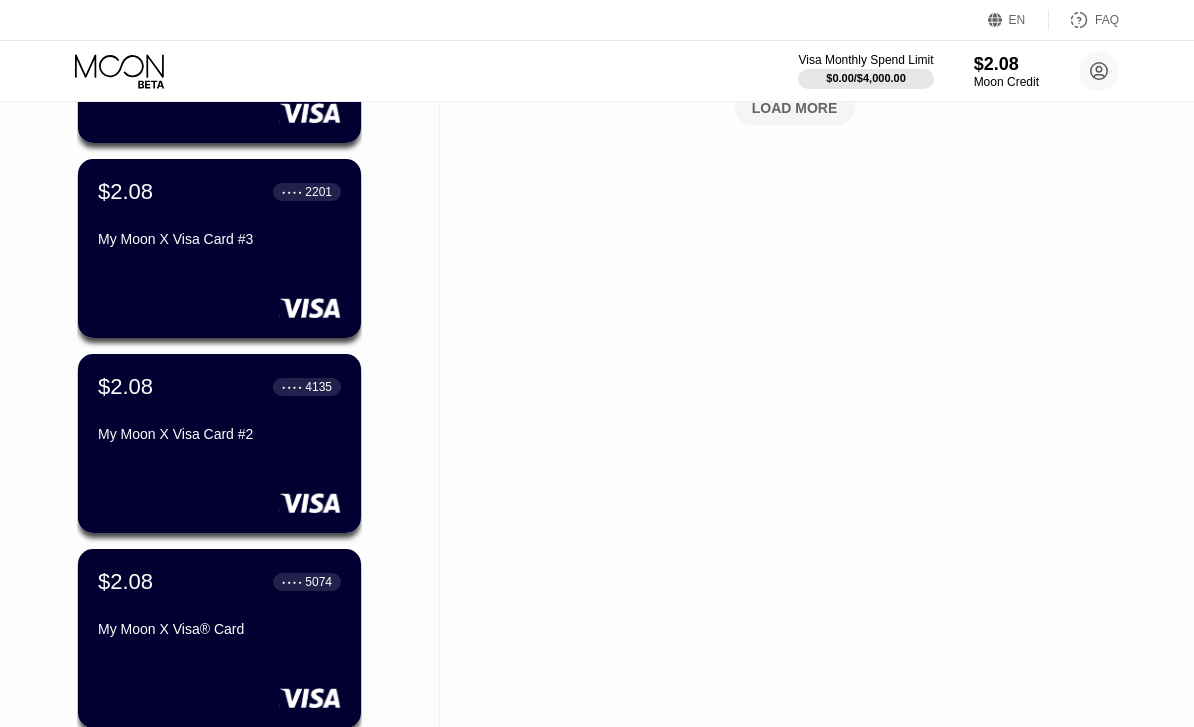 scroll, scrollTop: 872, scrollLeft: 0, axis: vertical 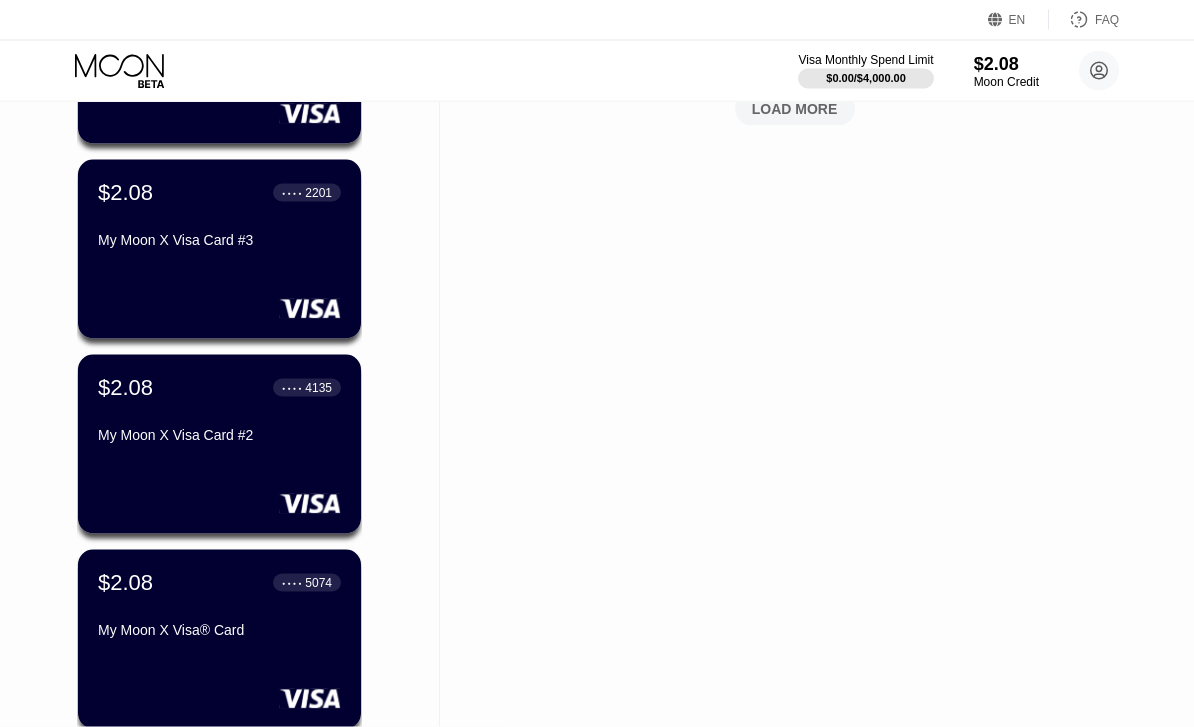 click on "$2.08 ● ● ● ● [CARD] My Moon X Visa® Card" at bounding box center [219, 608] 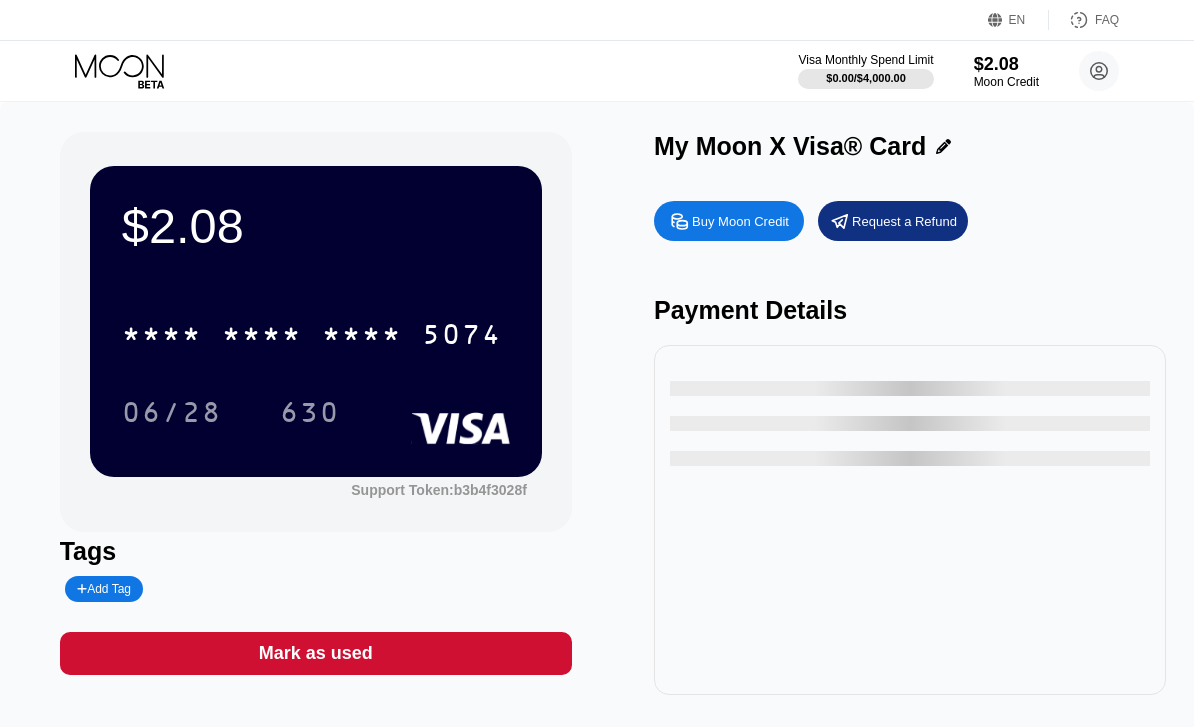 click on "5074" at bounding box center [462, 337] 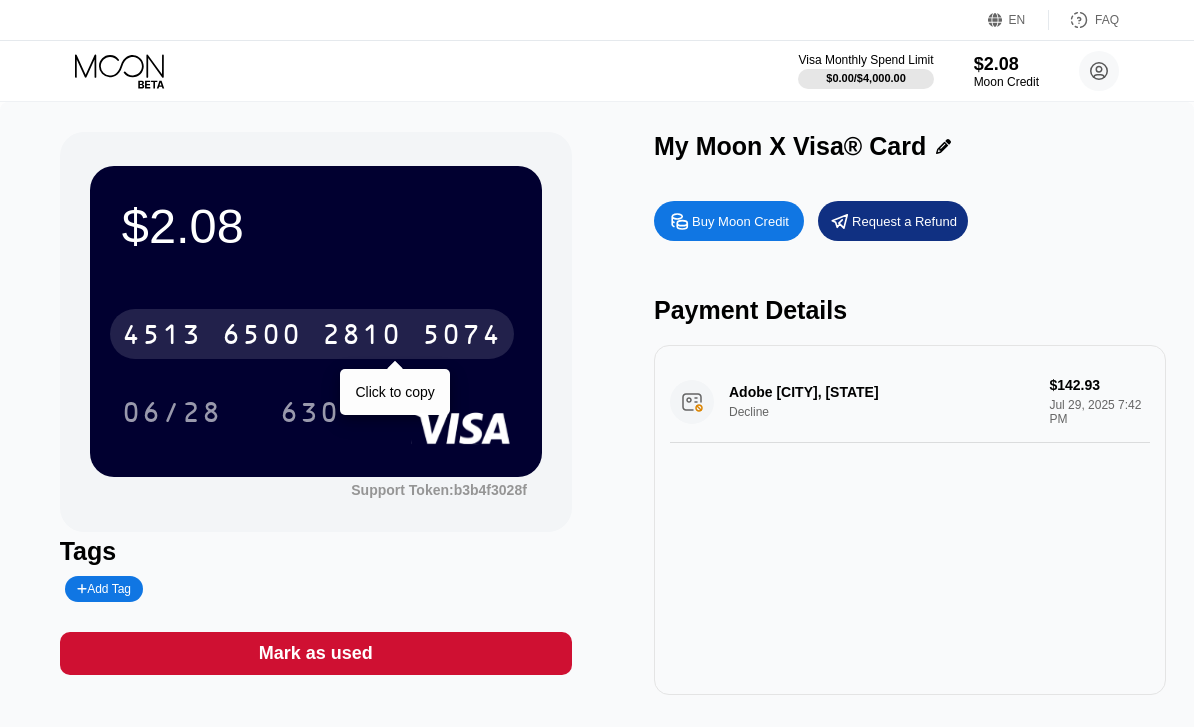 click 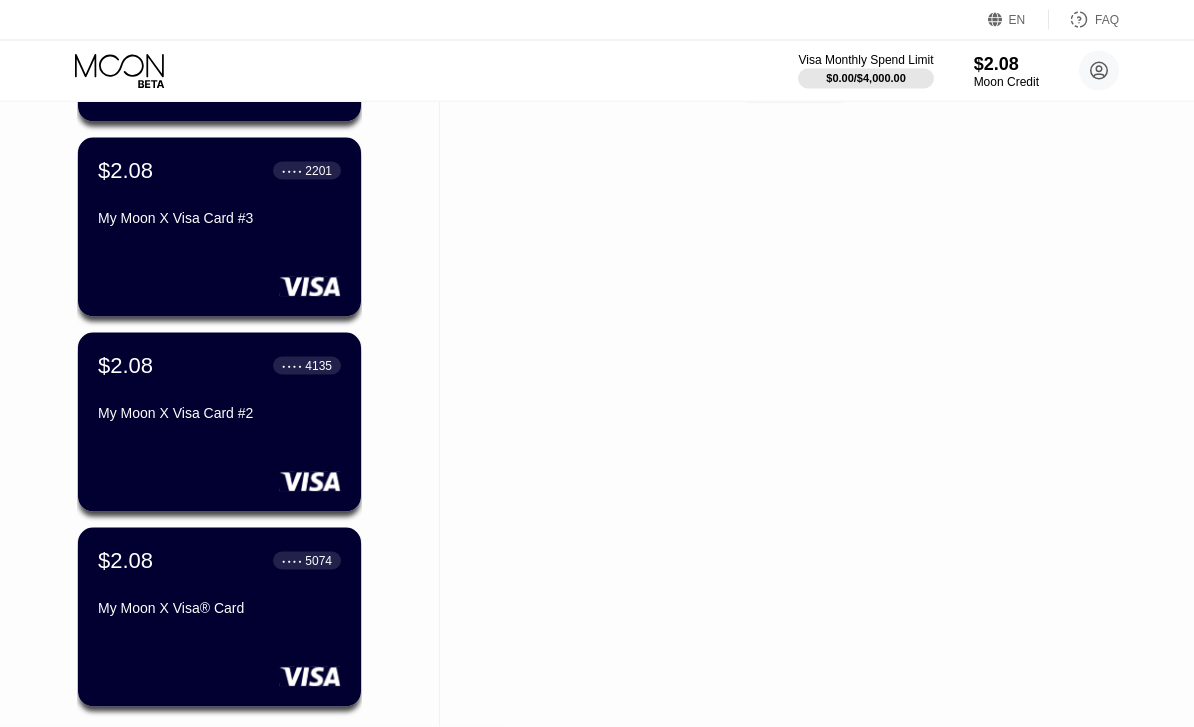 scroll, scrollTop: 899, scrollLeft: 0, axis: vertical 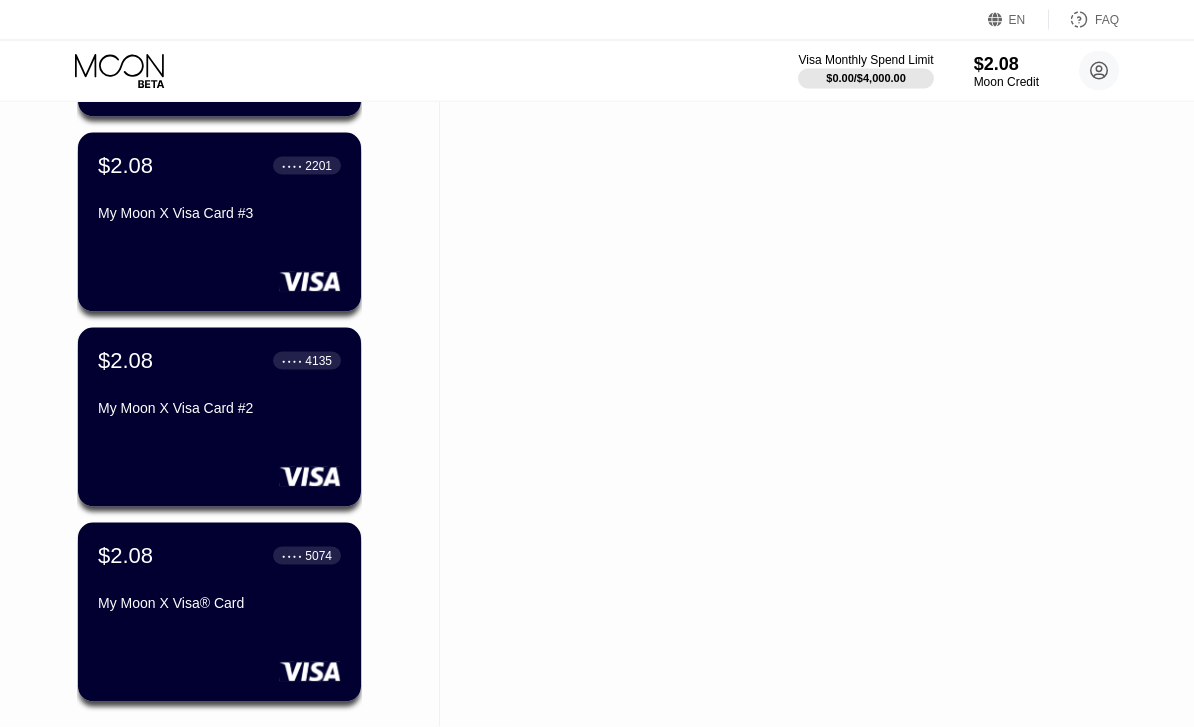 click on "My Moon X Visa Card #2" at bounding box center (219, 408) 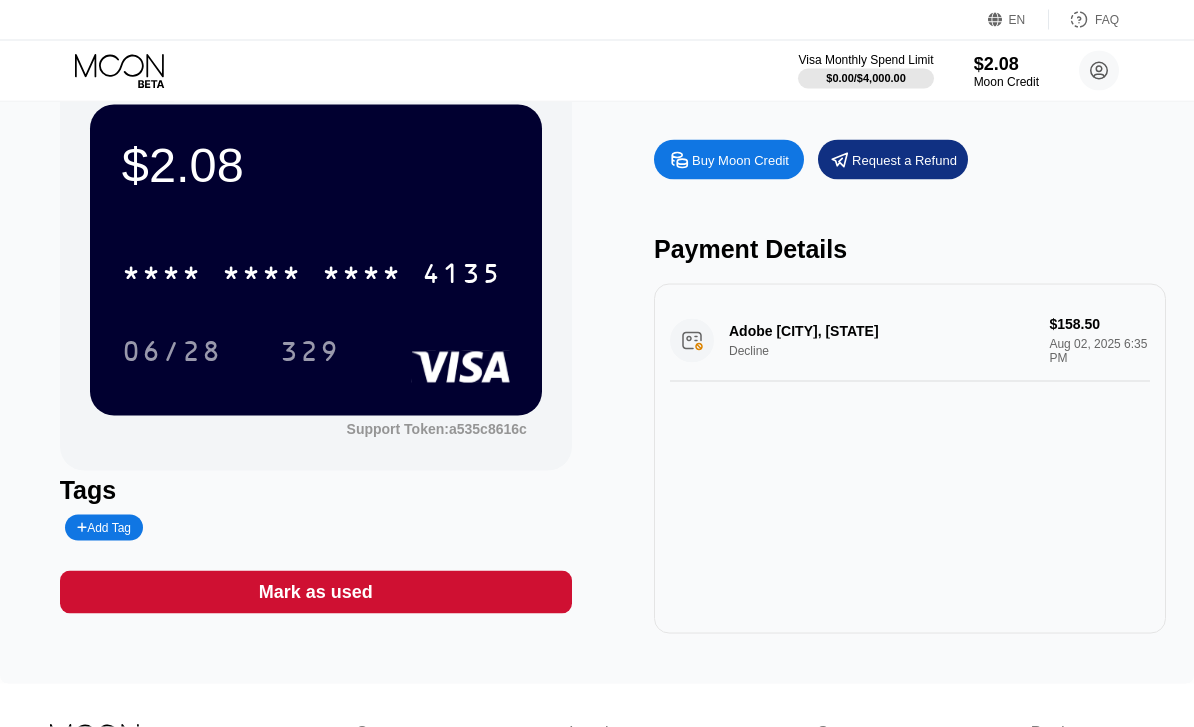 scroll, scrollTop: 64, scrollLeft: 0, axis: vertical 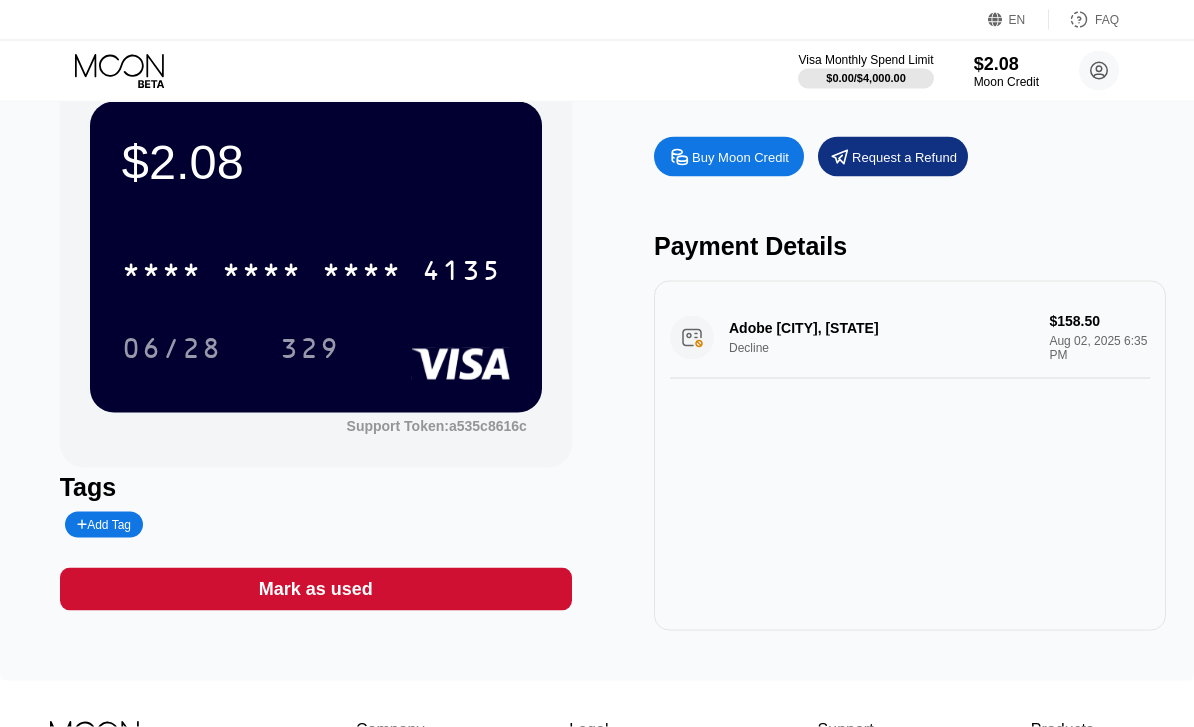 click on "* * * *" at bounding box center (362, 273) 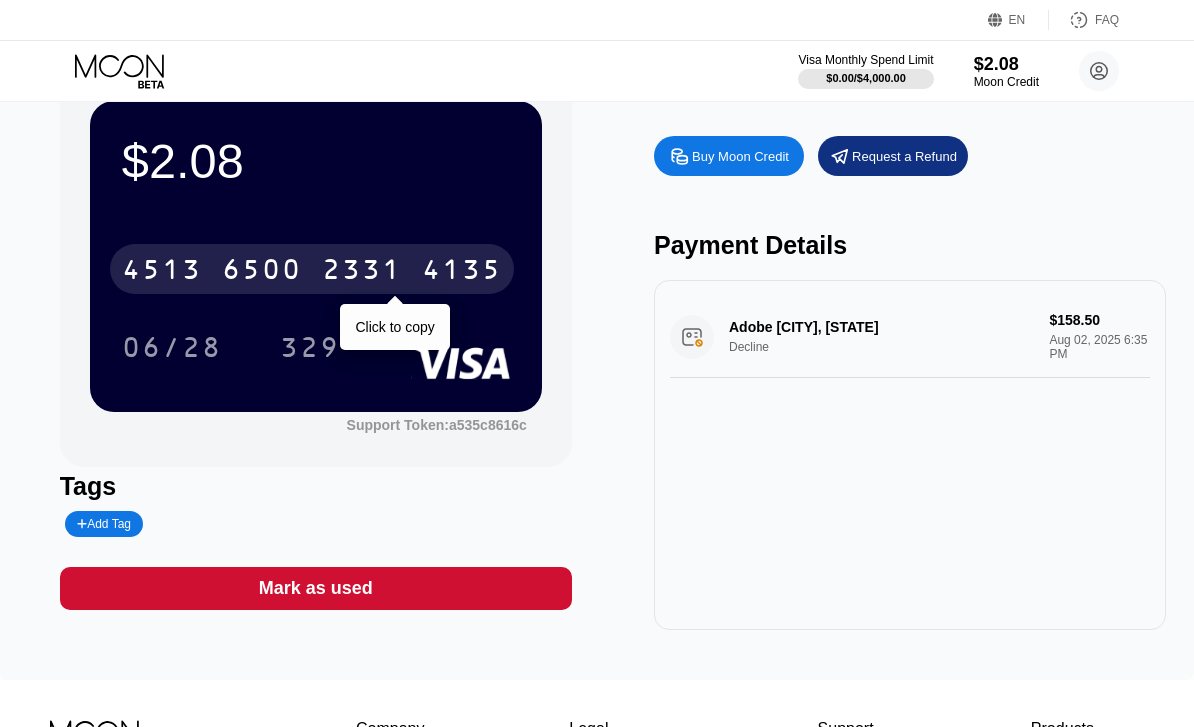 scroll, scrollTop: 0, scrollLeft: 0, axis: both 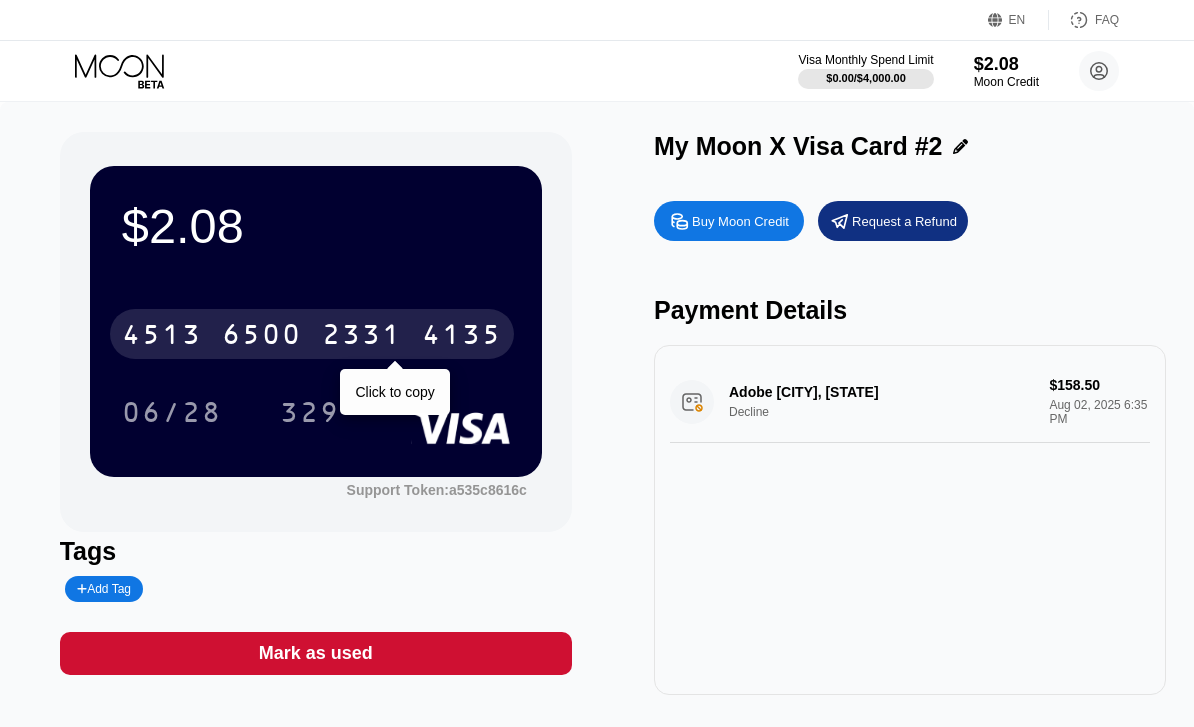 click 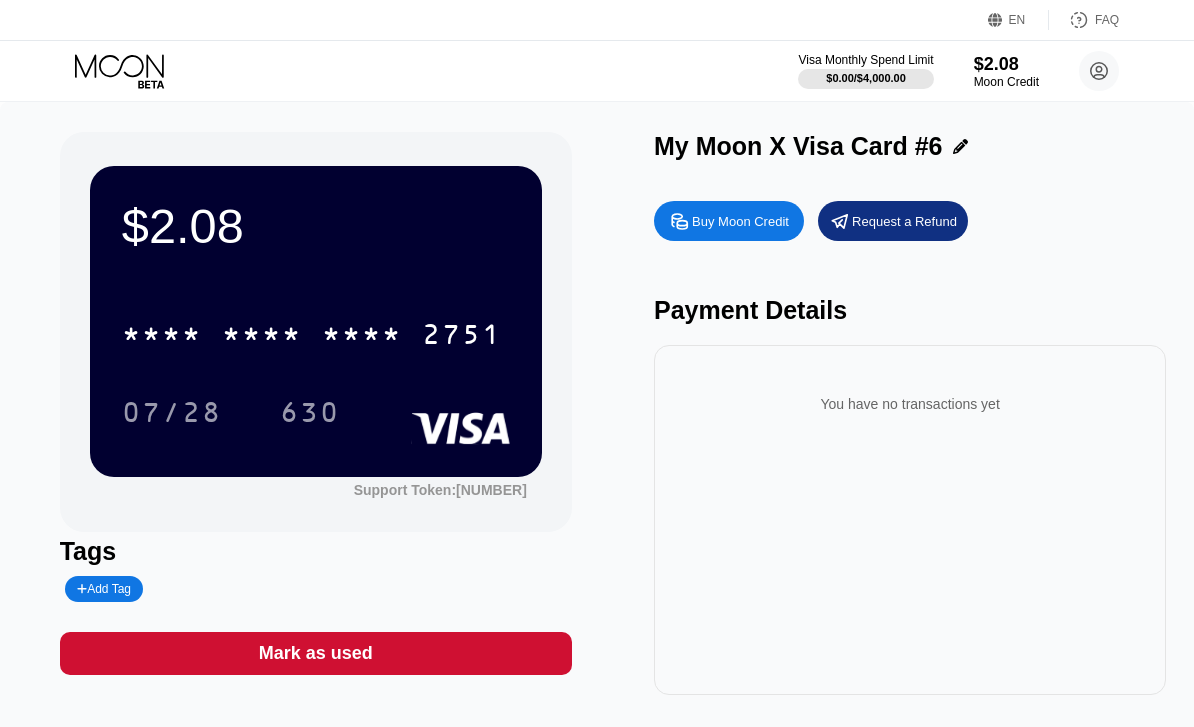click on "* * * *" at bounding box center [362, 337] 